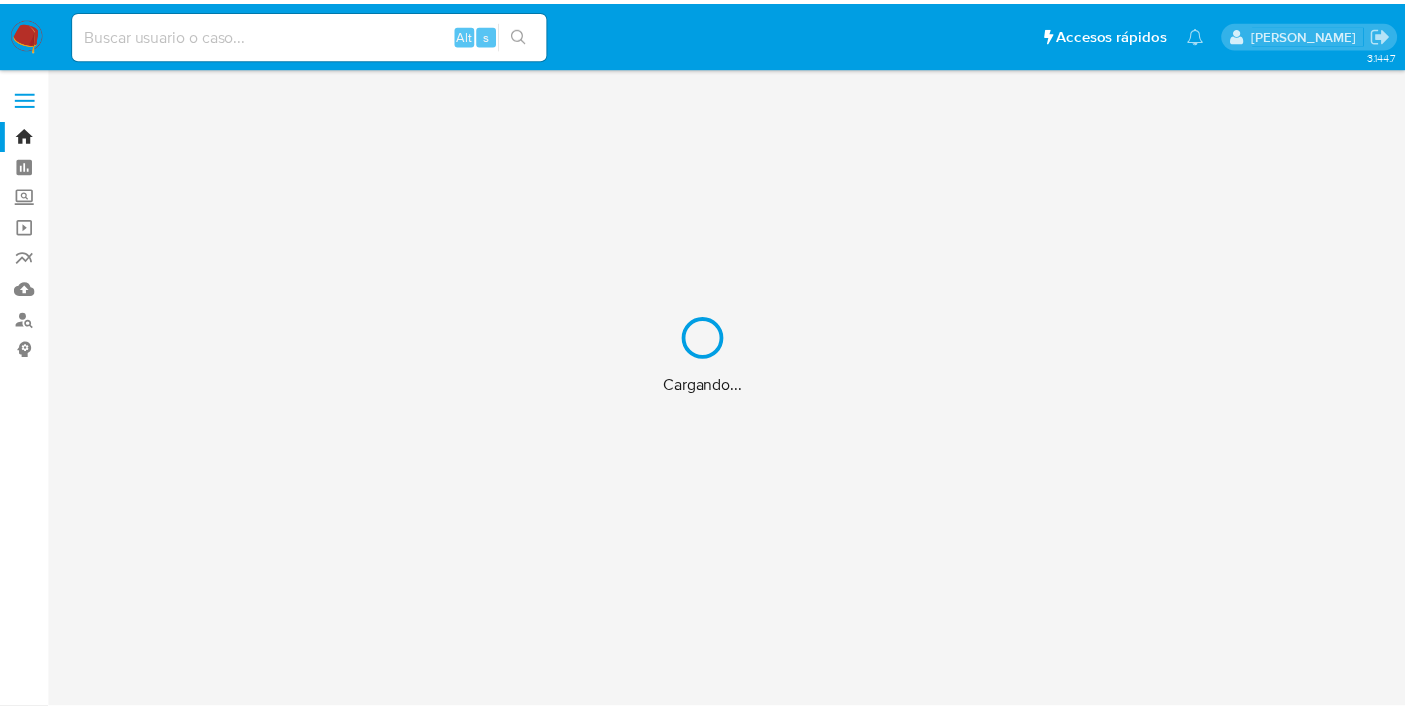 scroll, scrollTop: 0, scrollLeft: 0, axis: both 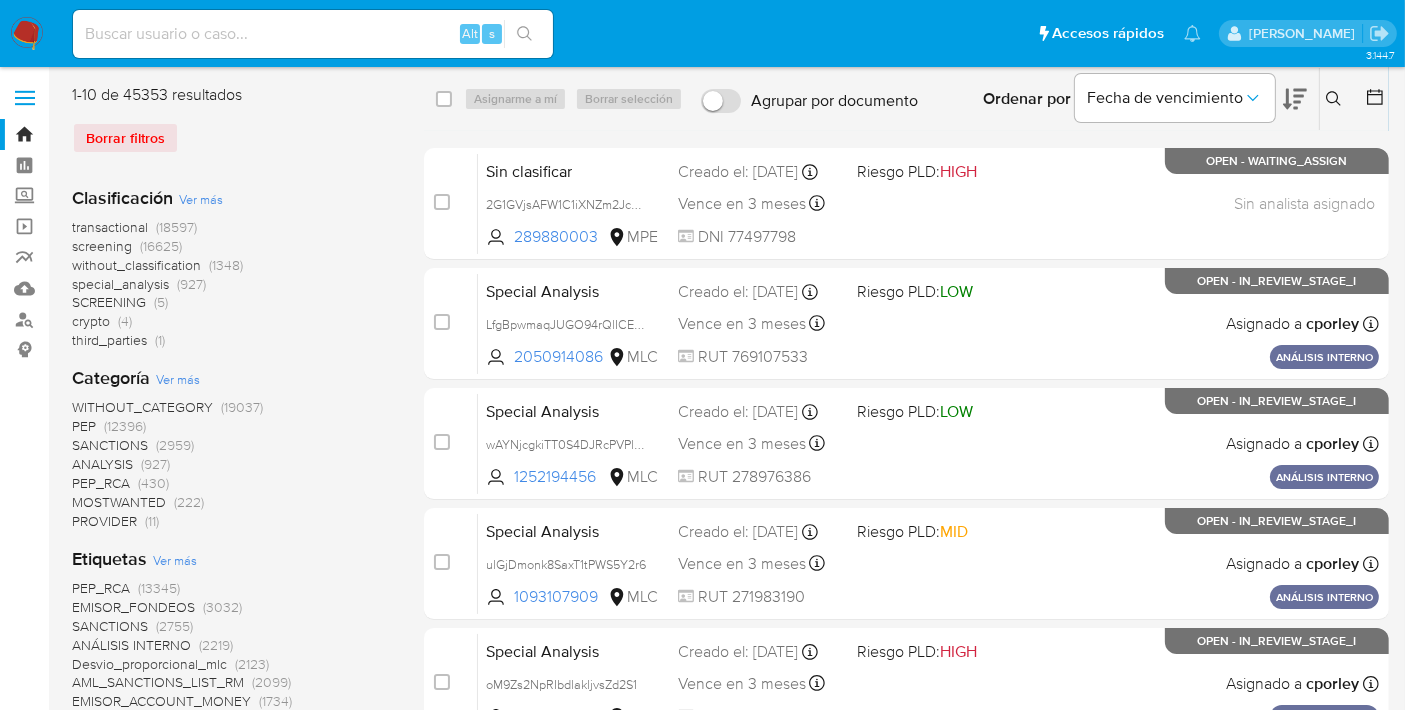 click on "Alt s" at bounding box center (313, 34) 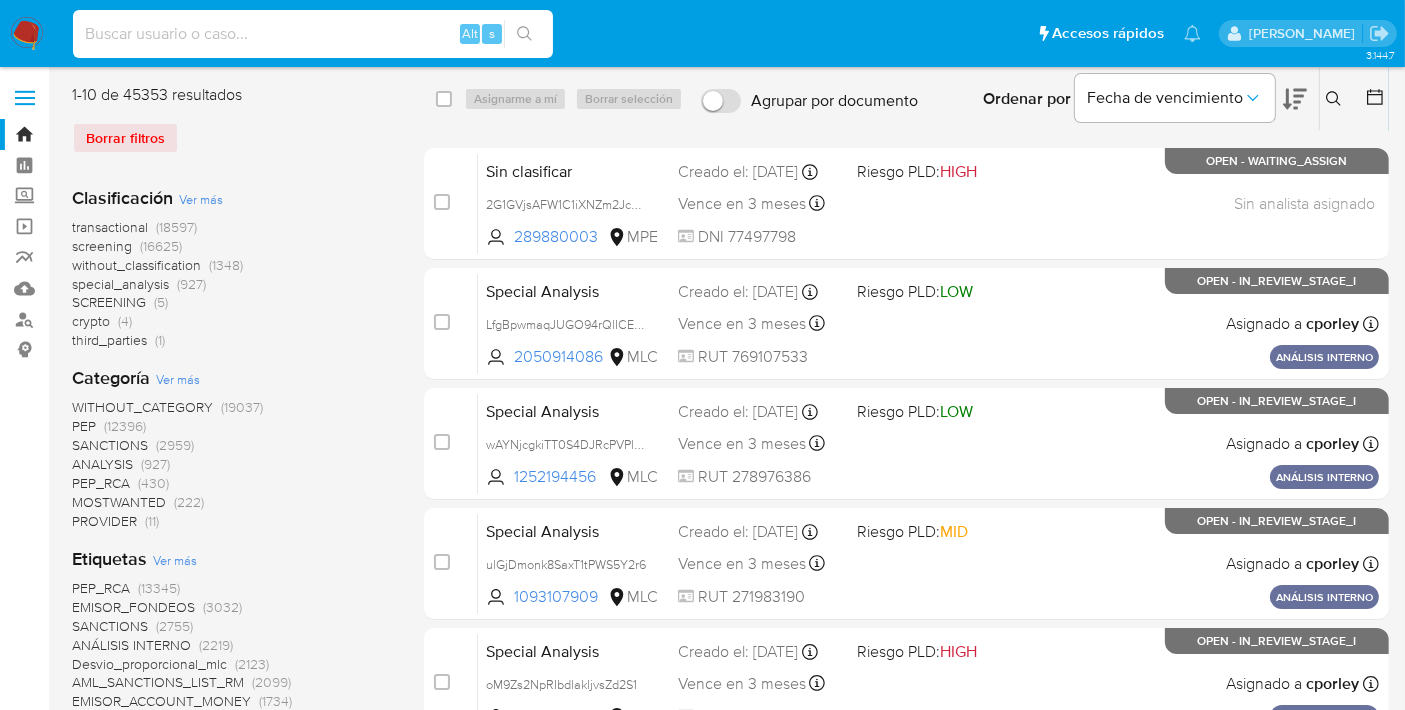 paste on "2043724360" 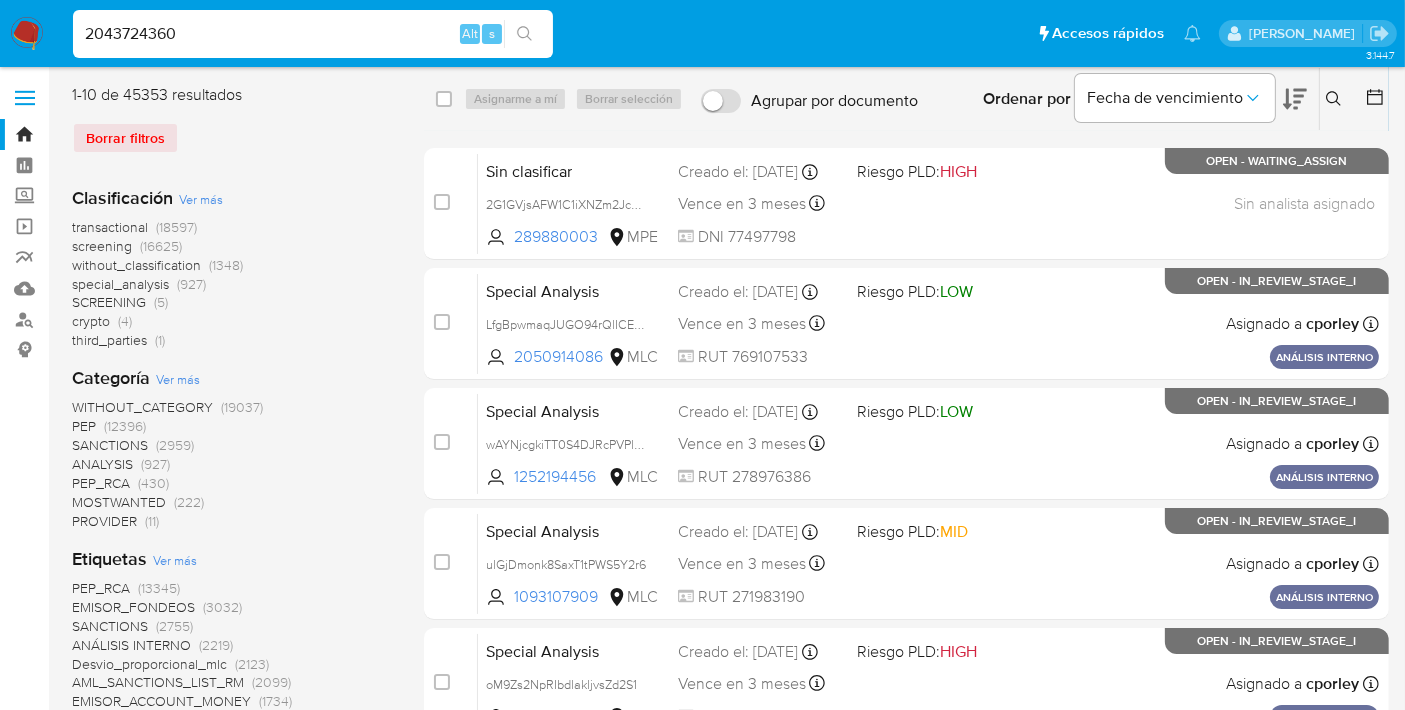 type on "2043724360" 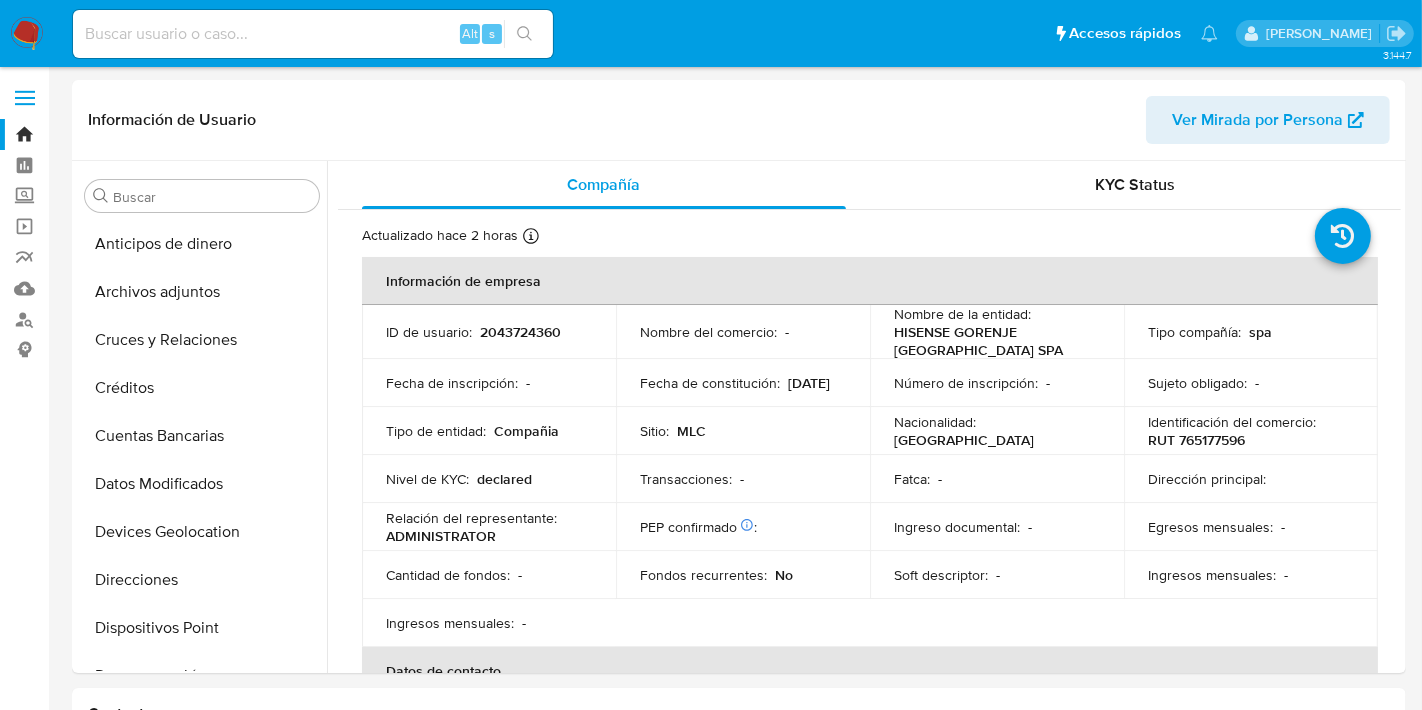 select on "10" 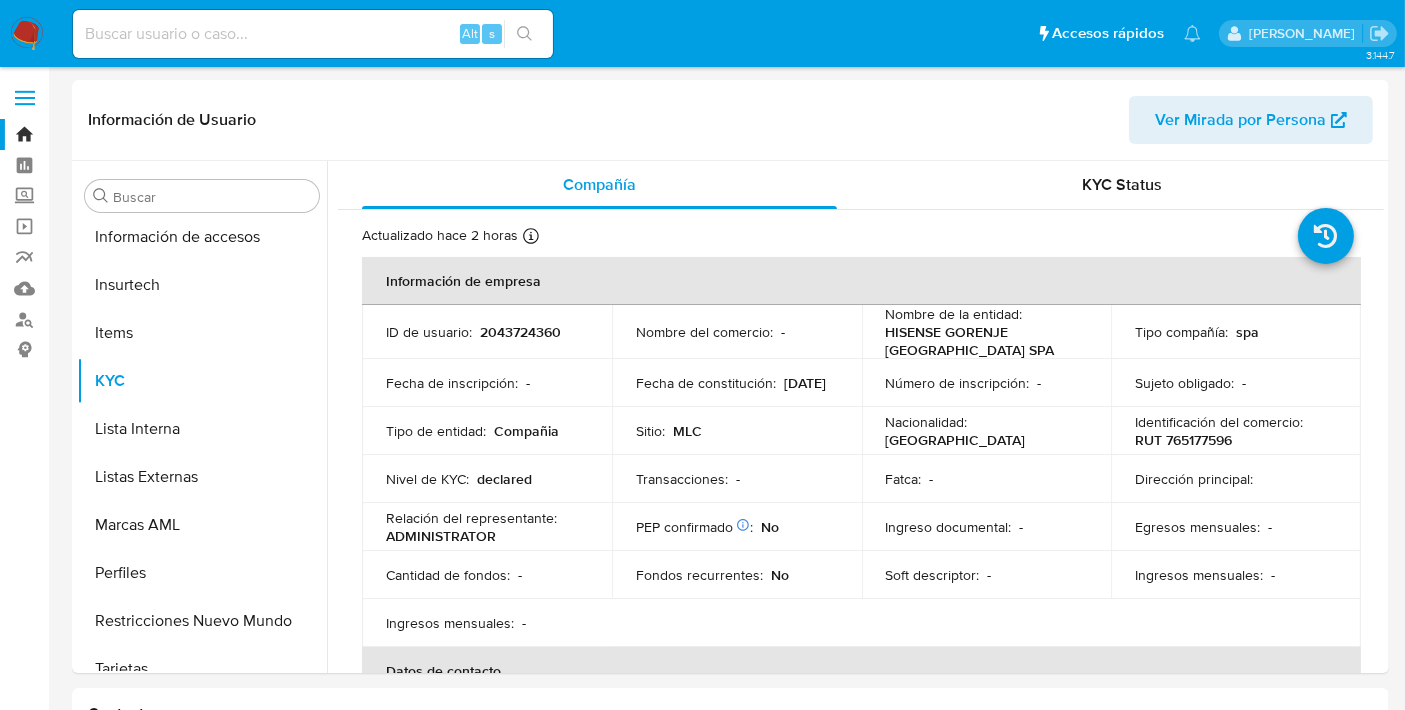 scroll, scrollTop: 796, scrollLeft: 0, axis: vertical 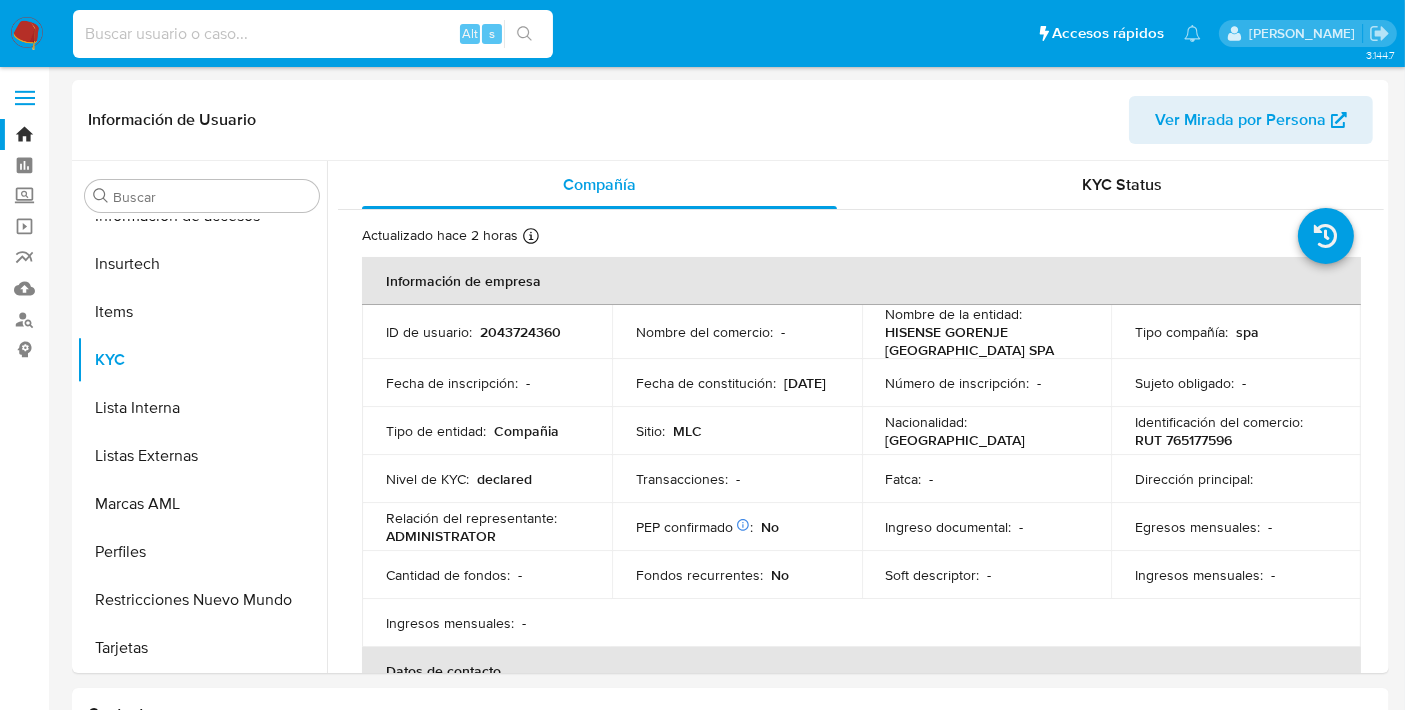 click at bounding box center (313, 34) 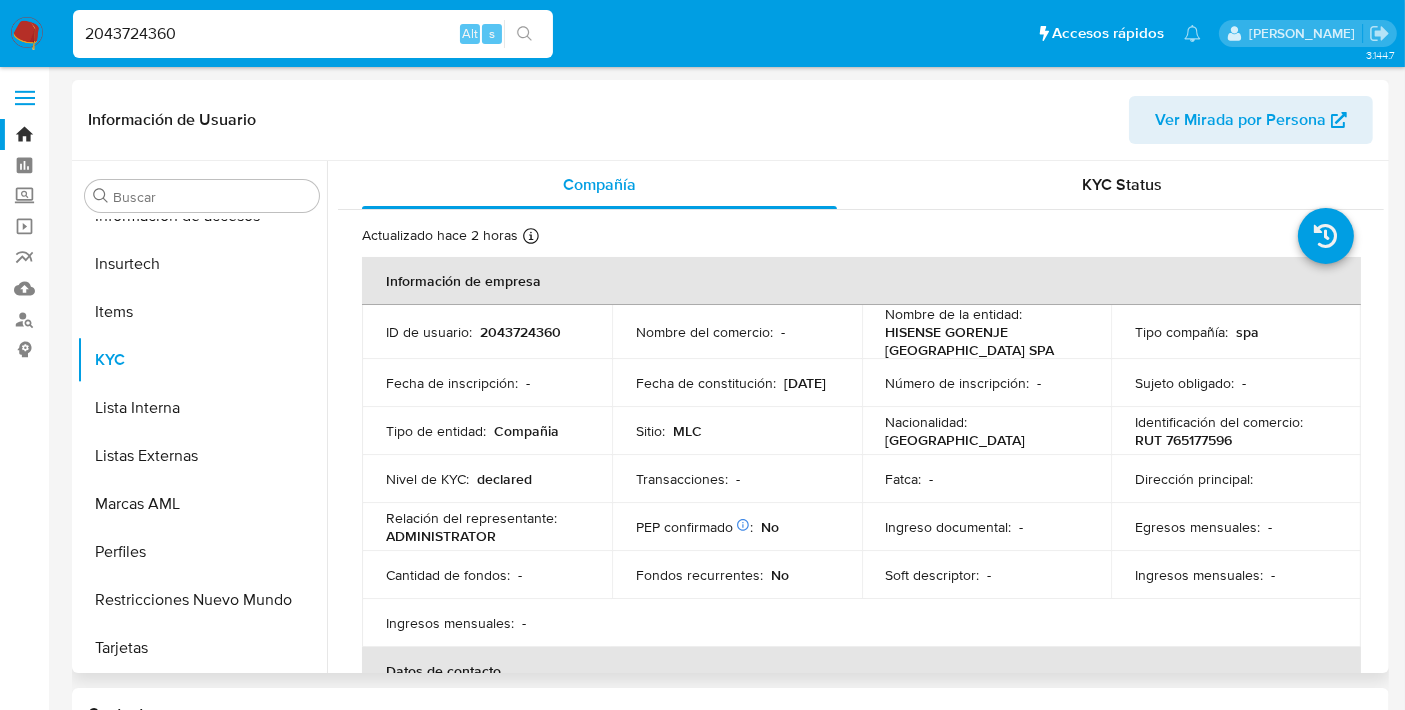 click on "Actualizado hace 2 horas   Creado: [DATE] 17:53:57 Actualizado: [DATE] 13:22:08 Información de empresa   ID de usuario :    2043724360   Nombre del comercio :    -   Nombre de la entidad :    HISENSE GORENJE [GEOGRAPHIC_DATA] SPA   Tipo compañía :    spa   Fecha de inscripción :    -   Fecha de constitución :    [DATE]   Número de inscripción :    -   Sujeto obligado :    -   Tipo de entidad :    Compañia   Sitio :    MLC   Nacionalidad :    [GEOGRAPHIC_DATA]   Identificación del comercio :    RUT 765177596   Nivel de KYC :    declared   Transacciones :    -   Fatca :    -   Dirección principal :      Relación del representante :    ADMINISTRATOR   PEP confirmado   Obtenido de listas internas :    No   Ingreso documental :    -   Egresos mensuales :    -   Cantidad de fondos :    -   Fondos recurrentes :    No   Soft descriptor :    -   Ingresos mensuales :    -   Ingresos mensuales :    - Datos de contacto   Apodo :    -   Email de contacto :    [DOMAIN_NAME][EMAIL_ADDRESS][DOMAIN_NAME]   :    -" at bounding box center [861, 1125] 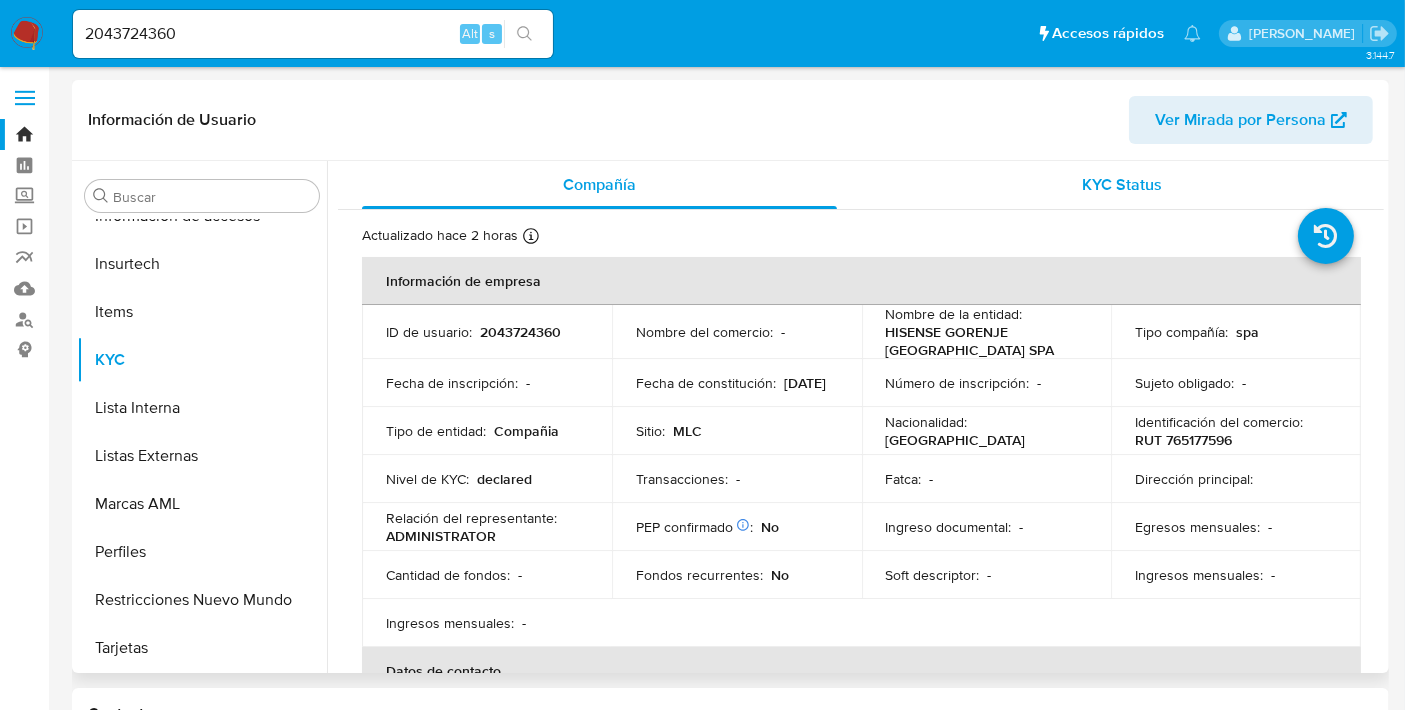 click on "KYC Status" at bounding box center (1123, 184) 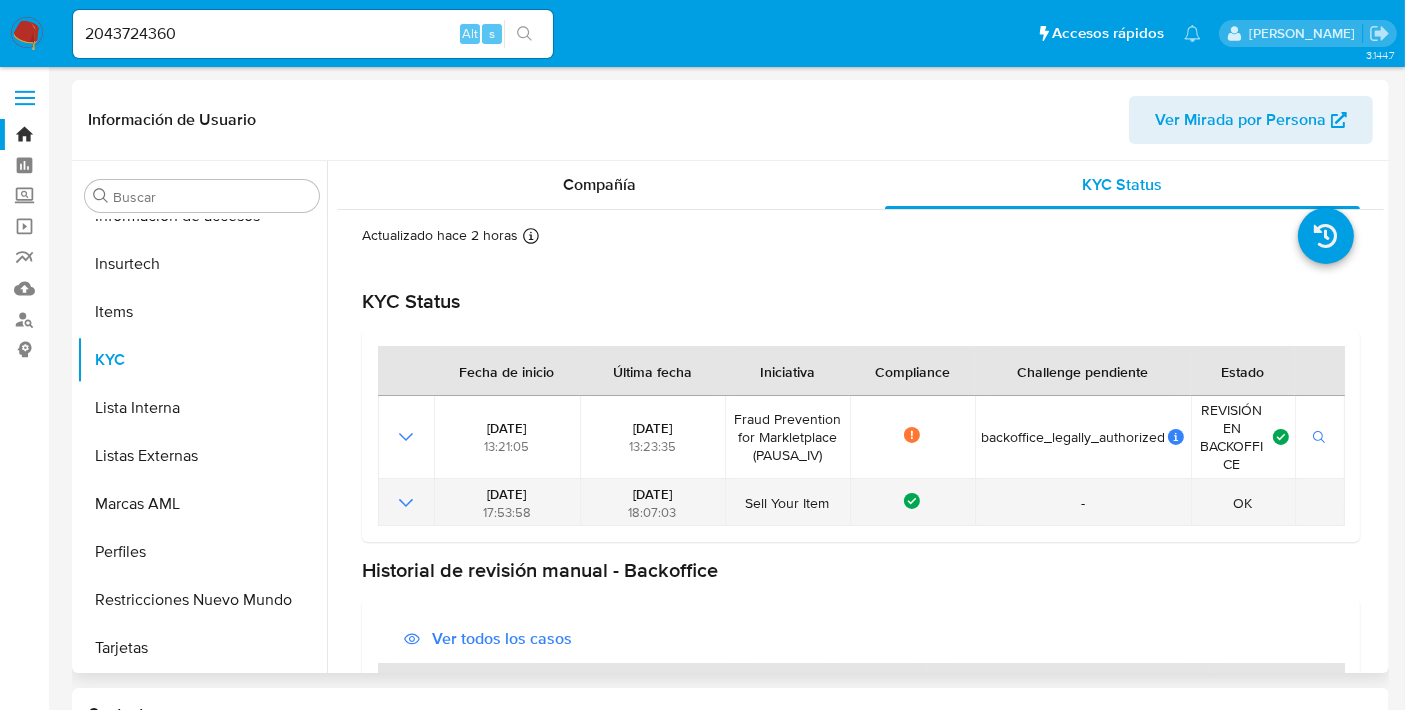 scroll, scrollTop: 119, scrollLeft: 0, axis: vertical 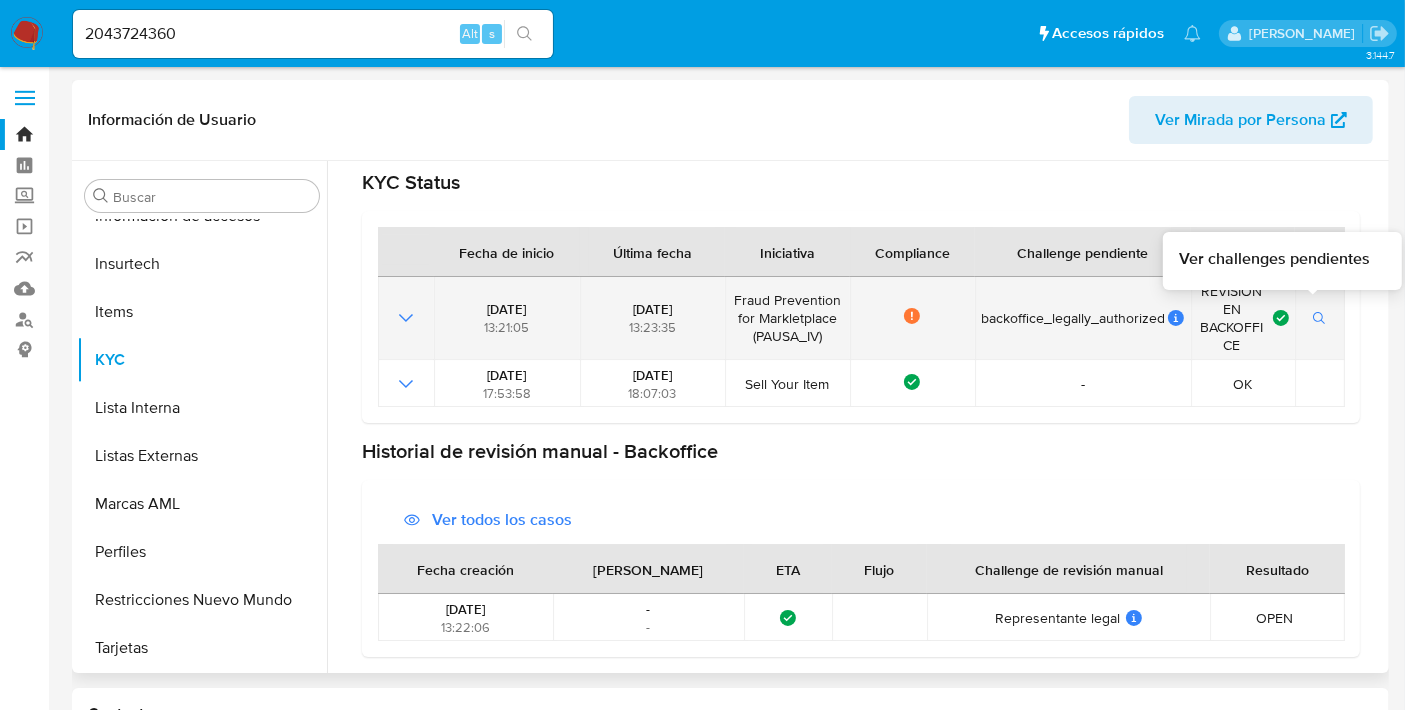 click 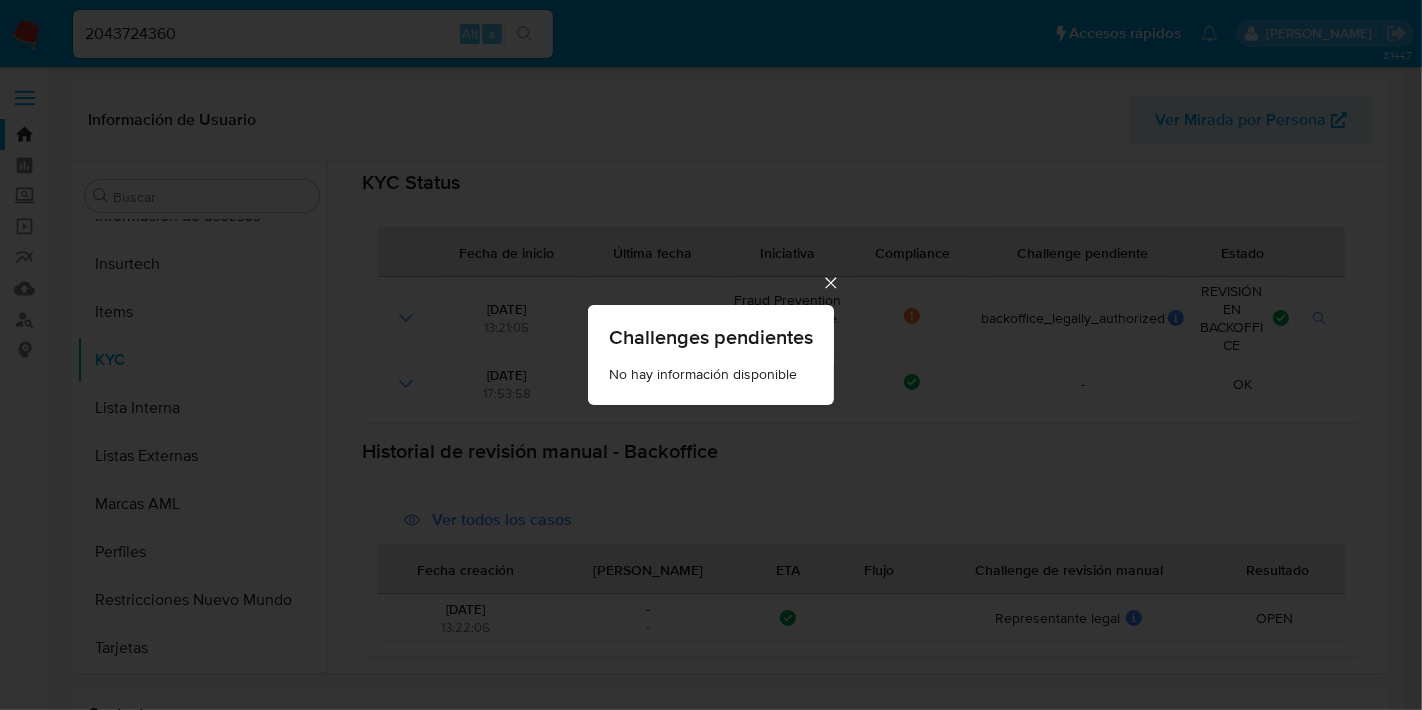 click on "Challenges pendientes No hay información disponible" at bounding box center [711, 355] 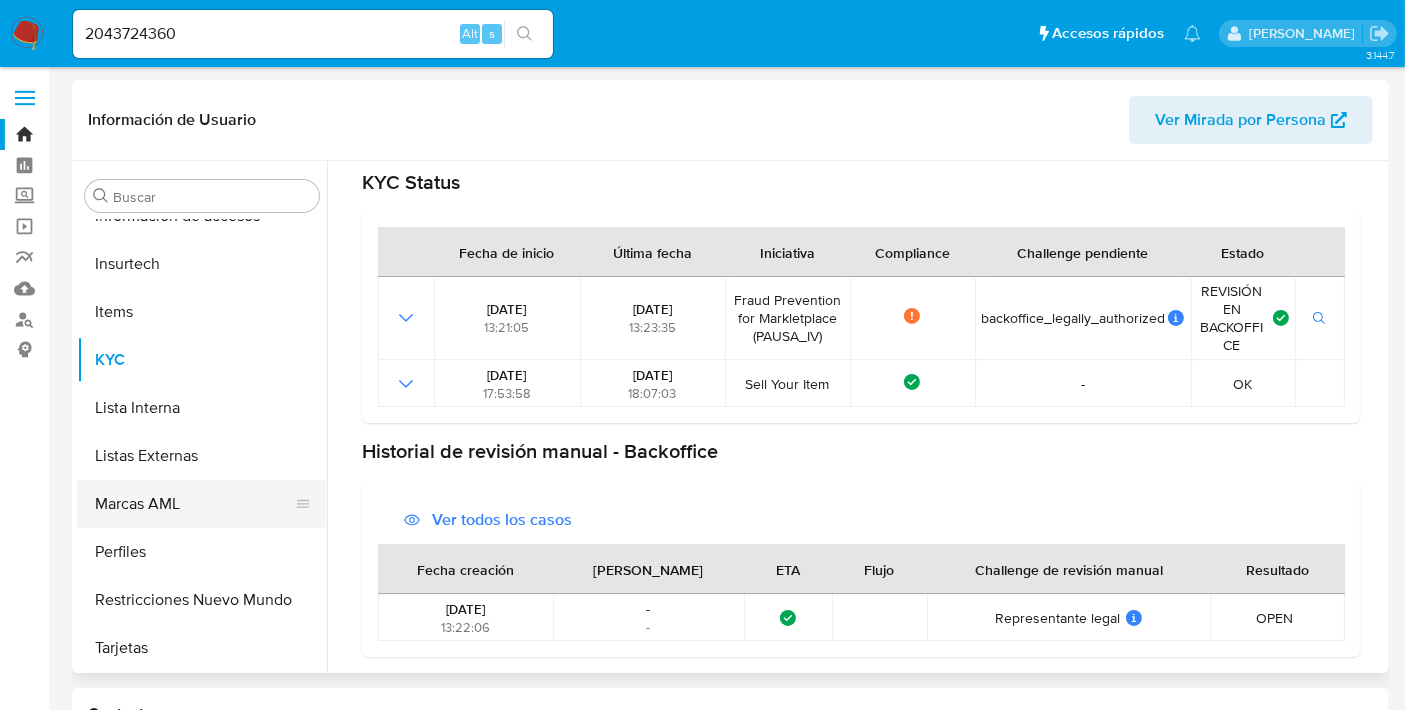 scroll, scrollTop: 797, scrollLeft: 0, axis: vertical 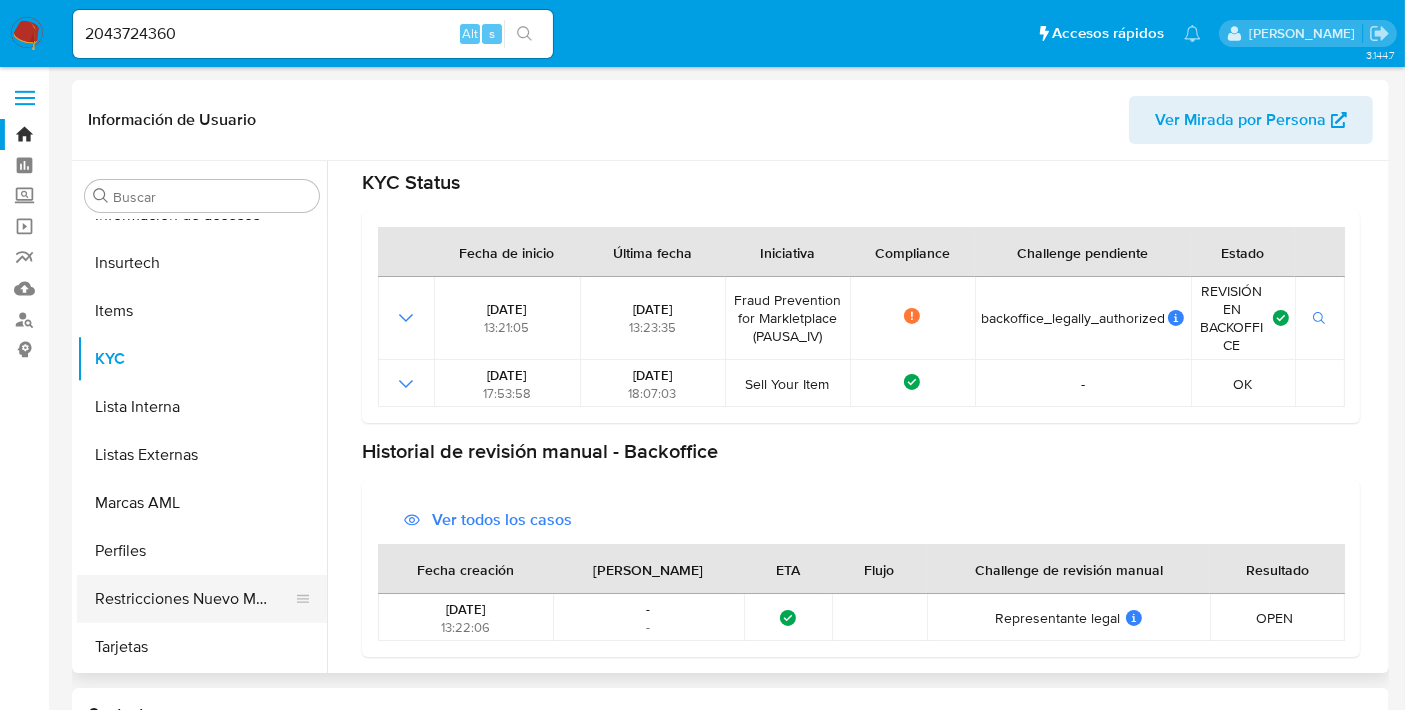 click on "Restricciones Nuevo Mundo" at bounding box center [194, 599] 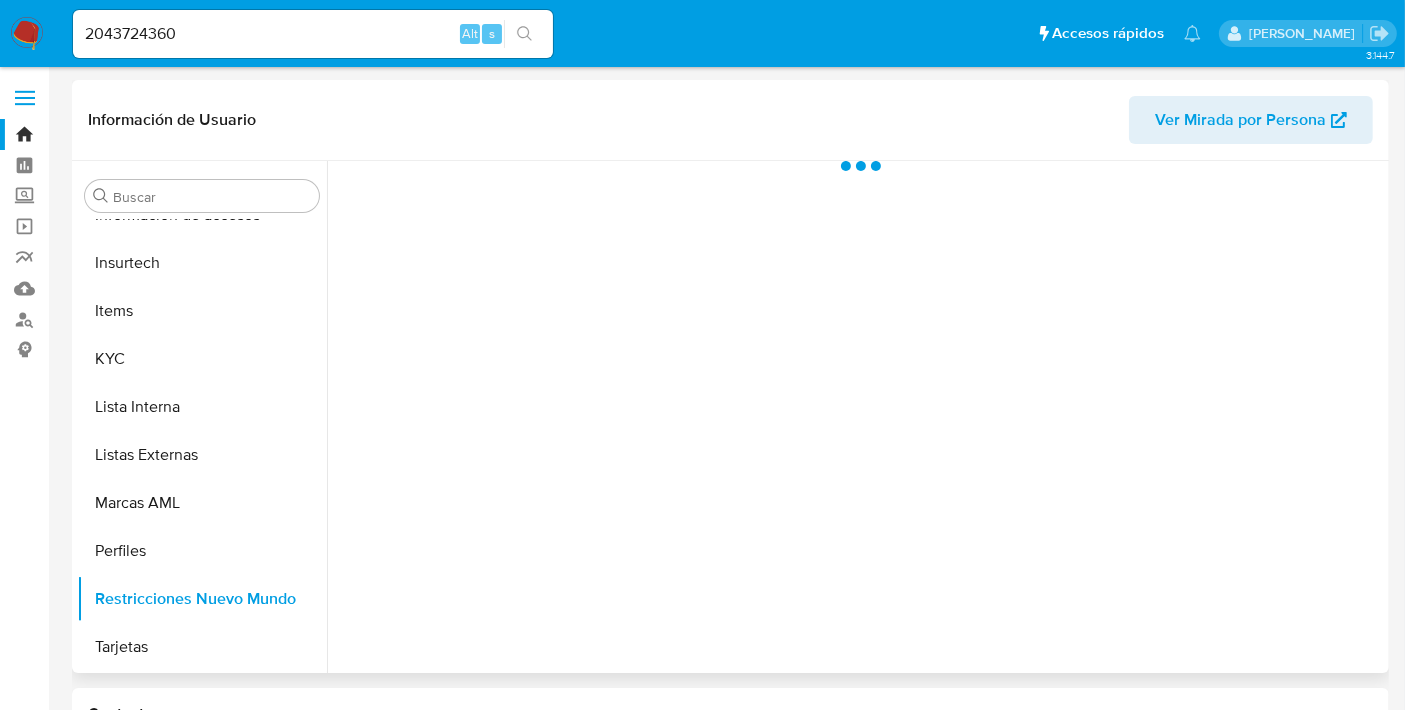 scroll, scrollTop: 796, scrollLeft: 0, axis: vertical 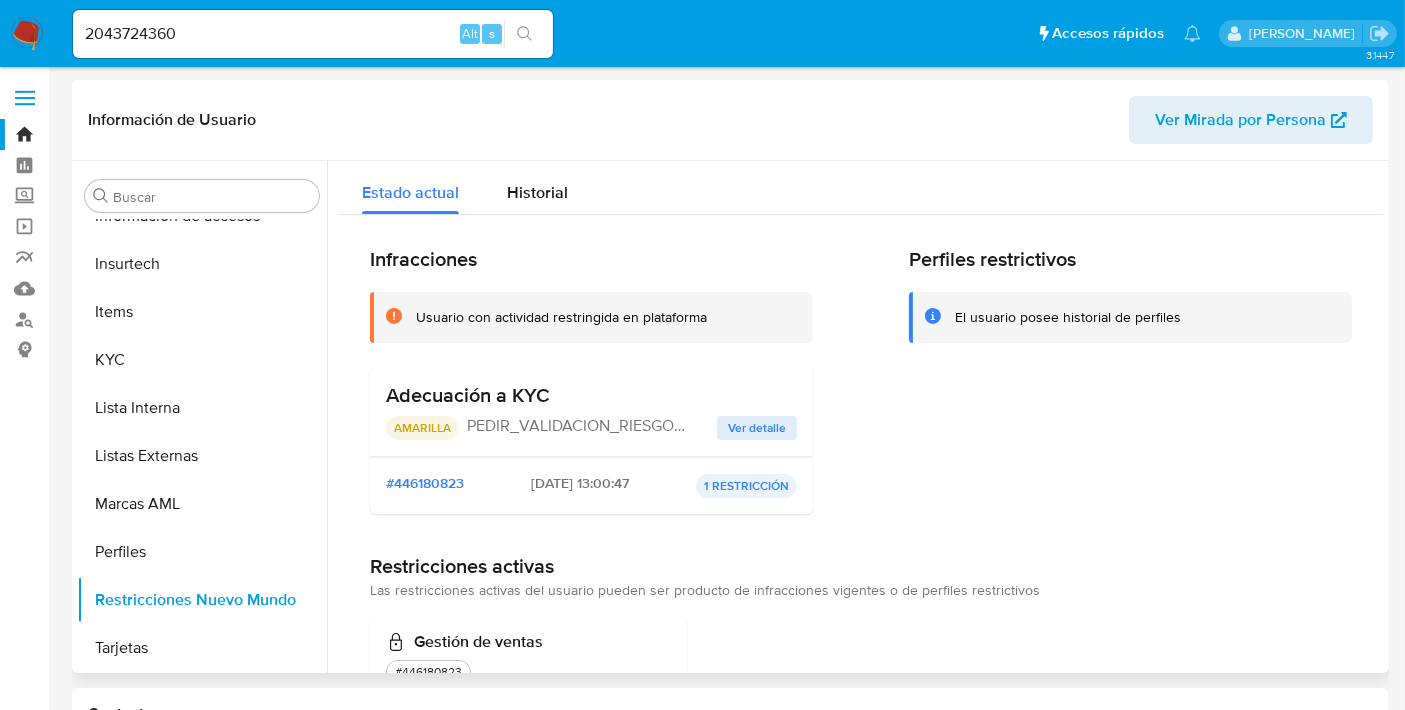 click on "Ver detalle" at bounding box center [757, 428] 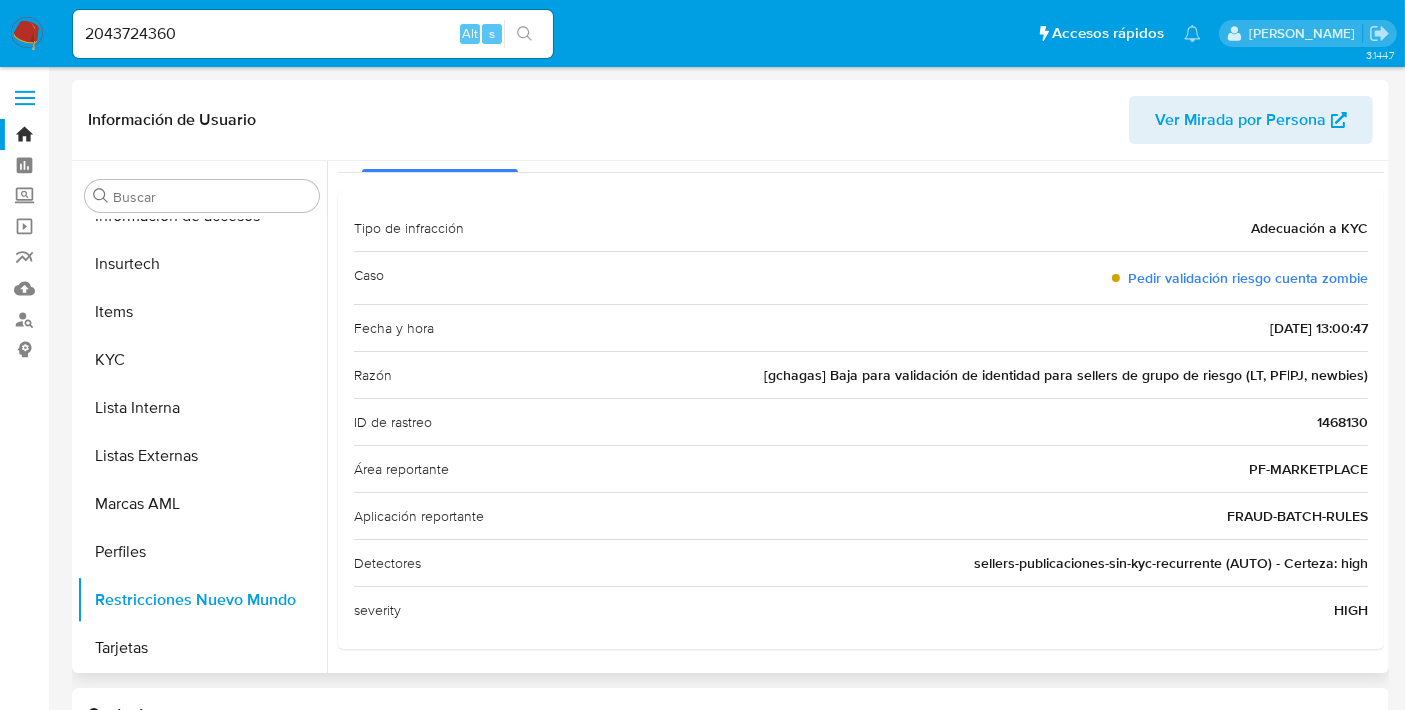 scroll, scrollTop: 0, scrollLeft: 0, axis: both 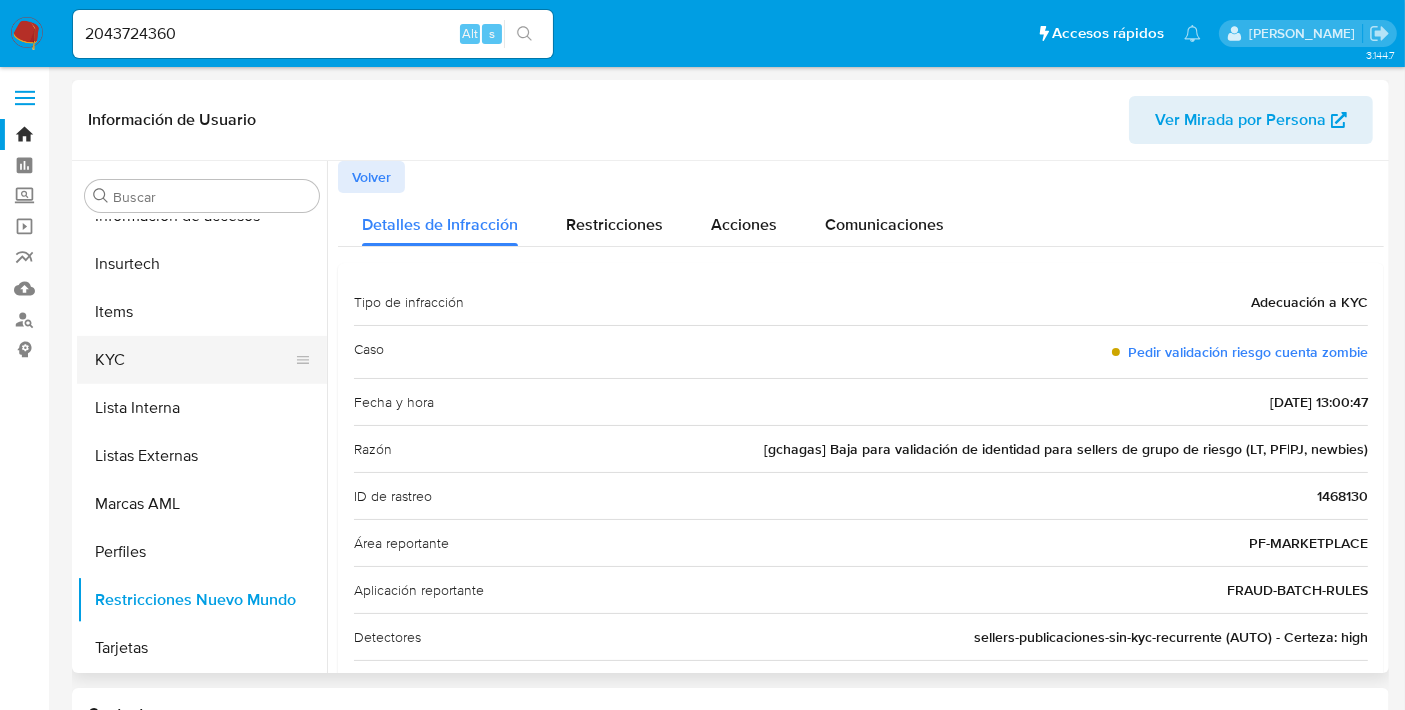 click on "KYC" at bounding box center [194, 360] 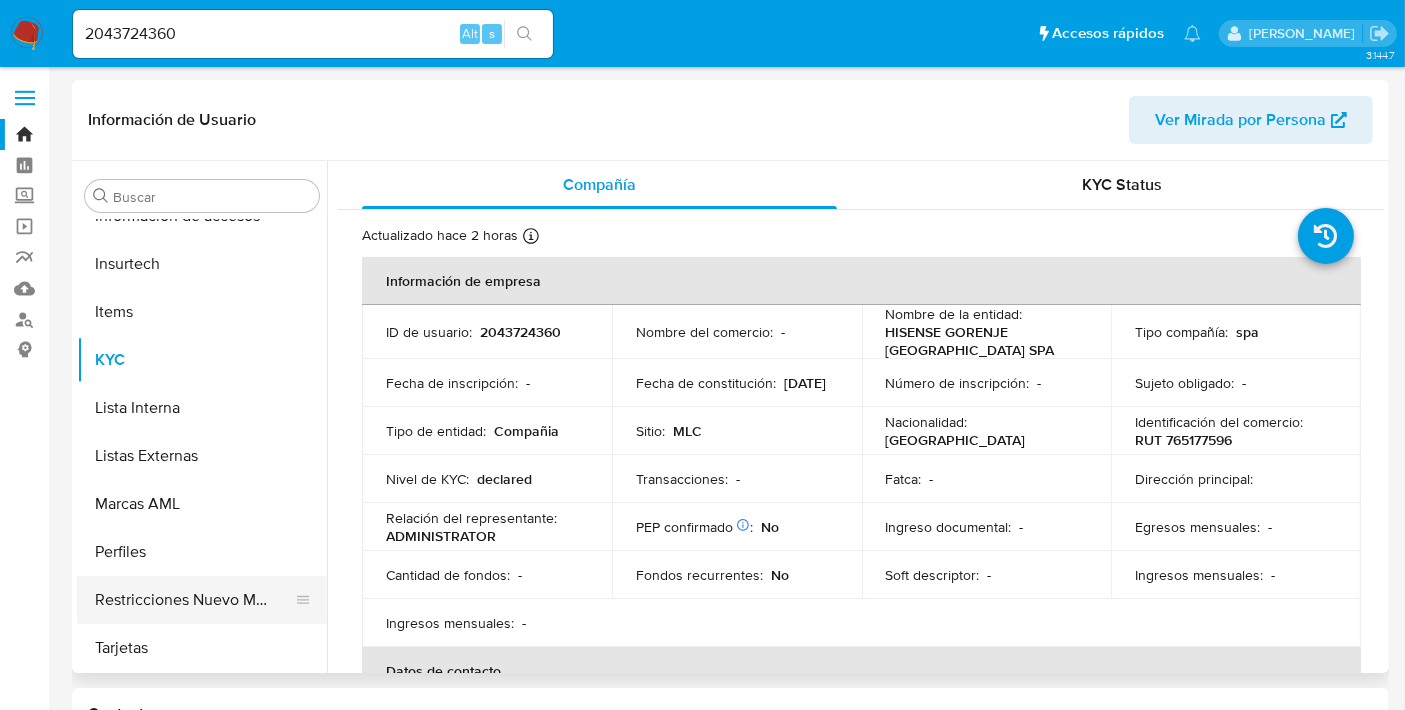 click on "Restricciones Nuevo Mundo" at bounding box center (194, 600) 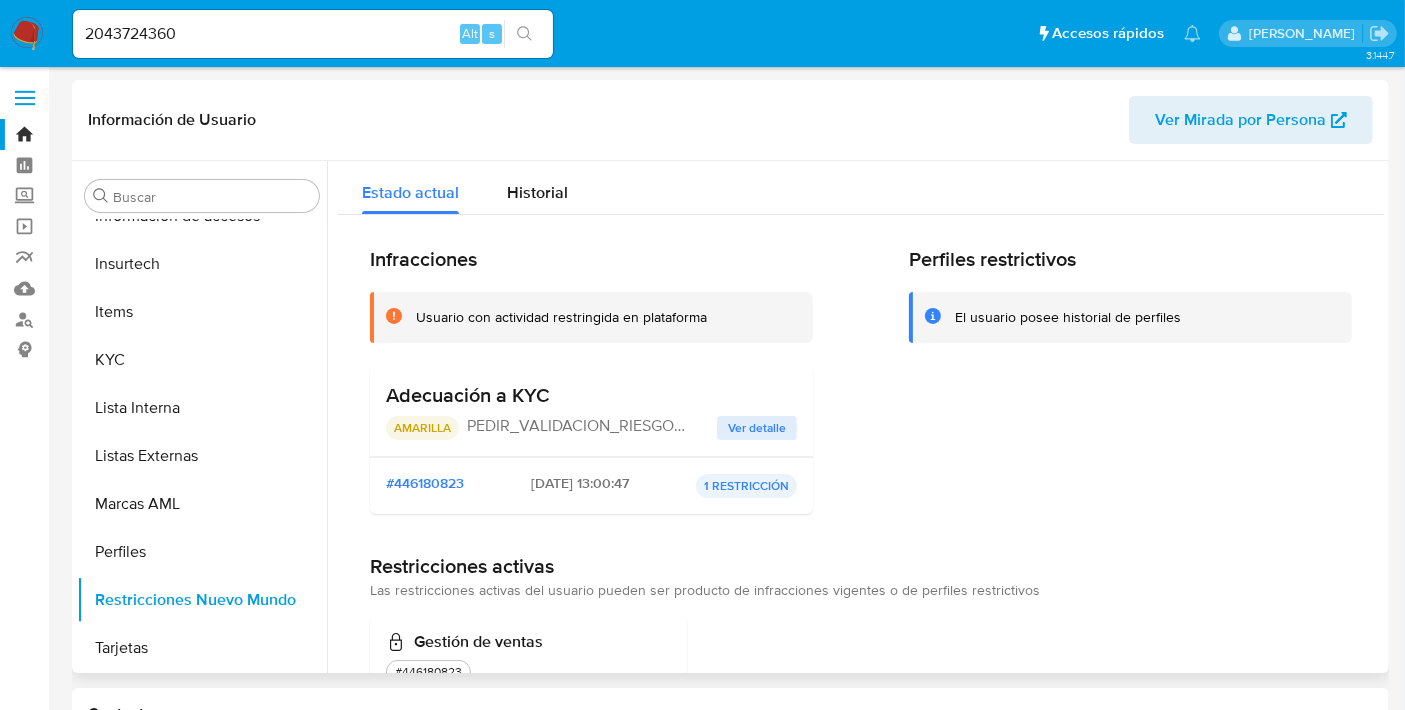 click on "1 RESTRICCIÓN" at bounding box center [746, 486] 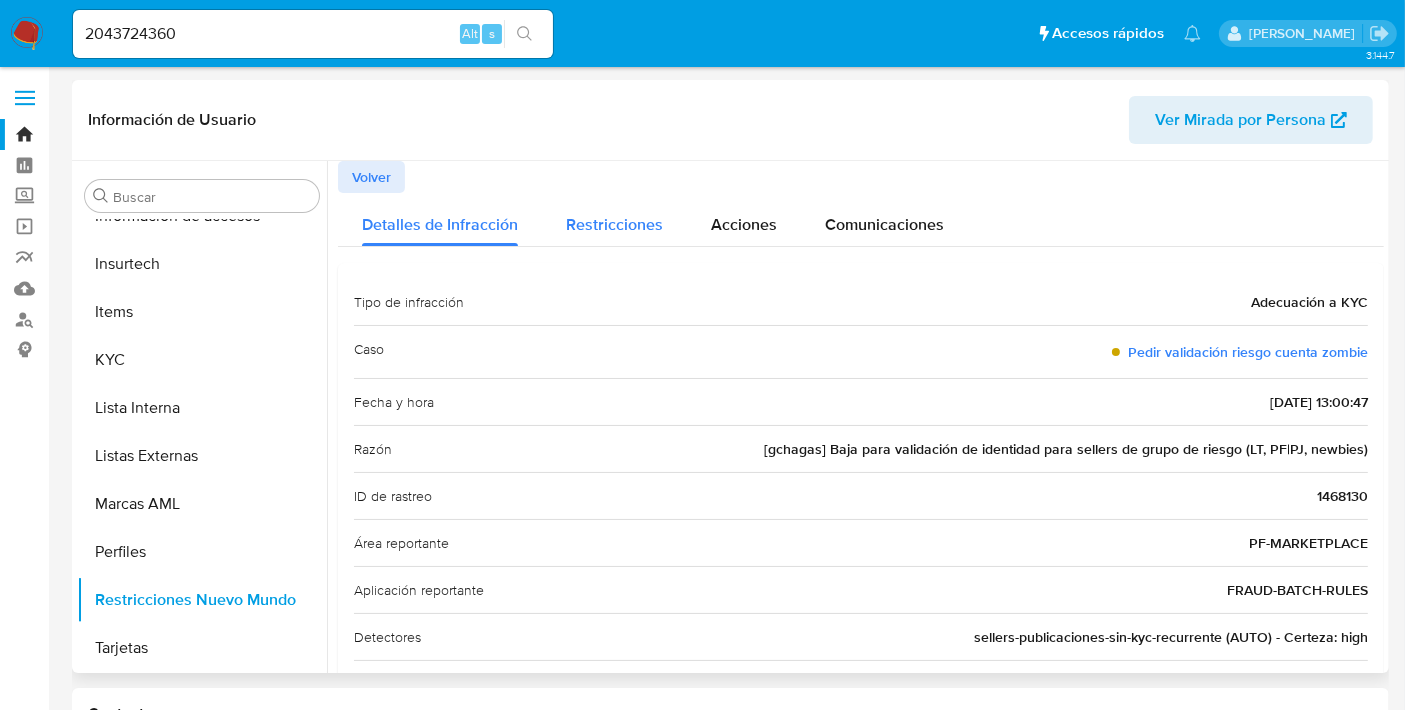 click on "Restricciones" at bounding box center (614, 224) 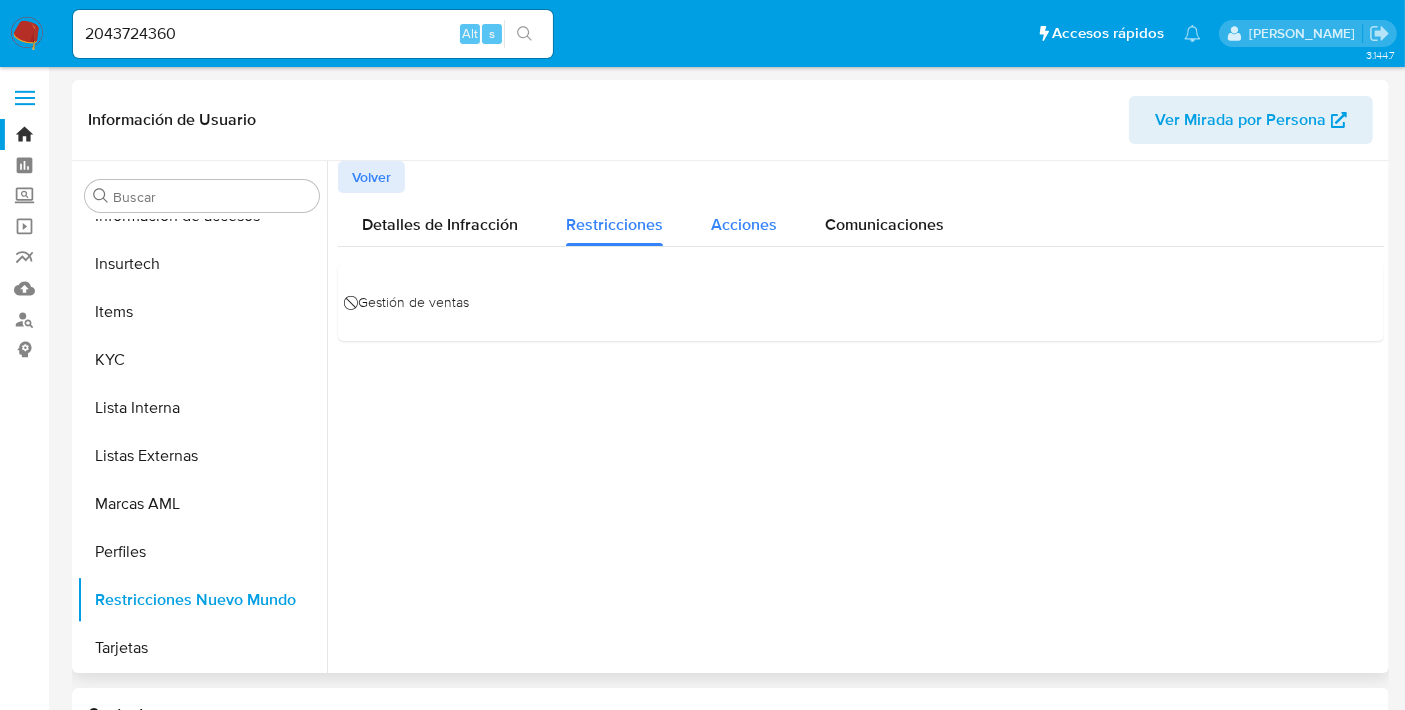 click on "Acciones" at bounding box center (744, 219) 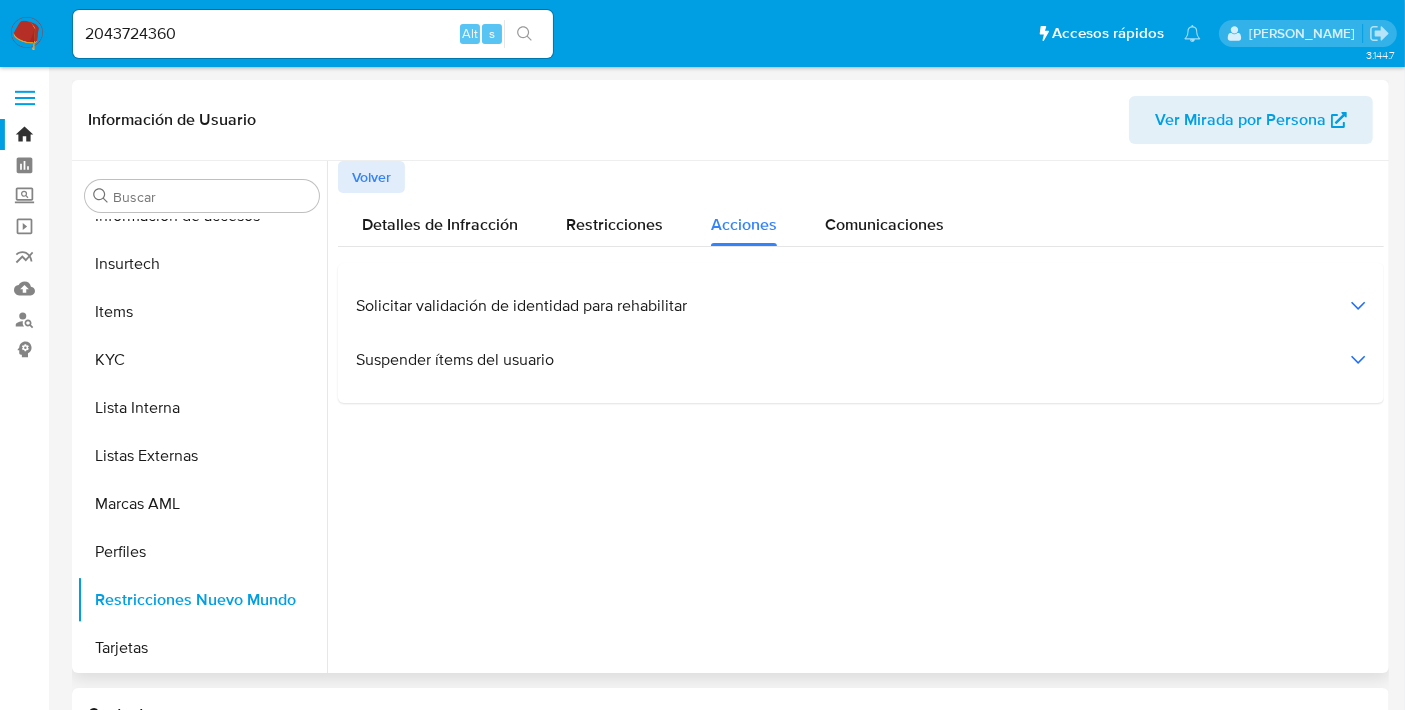 click on "Solicitar validación de identidad para rehabilitar" at bounding box center [861, 306] 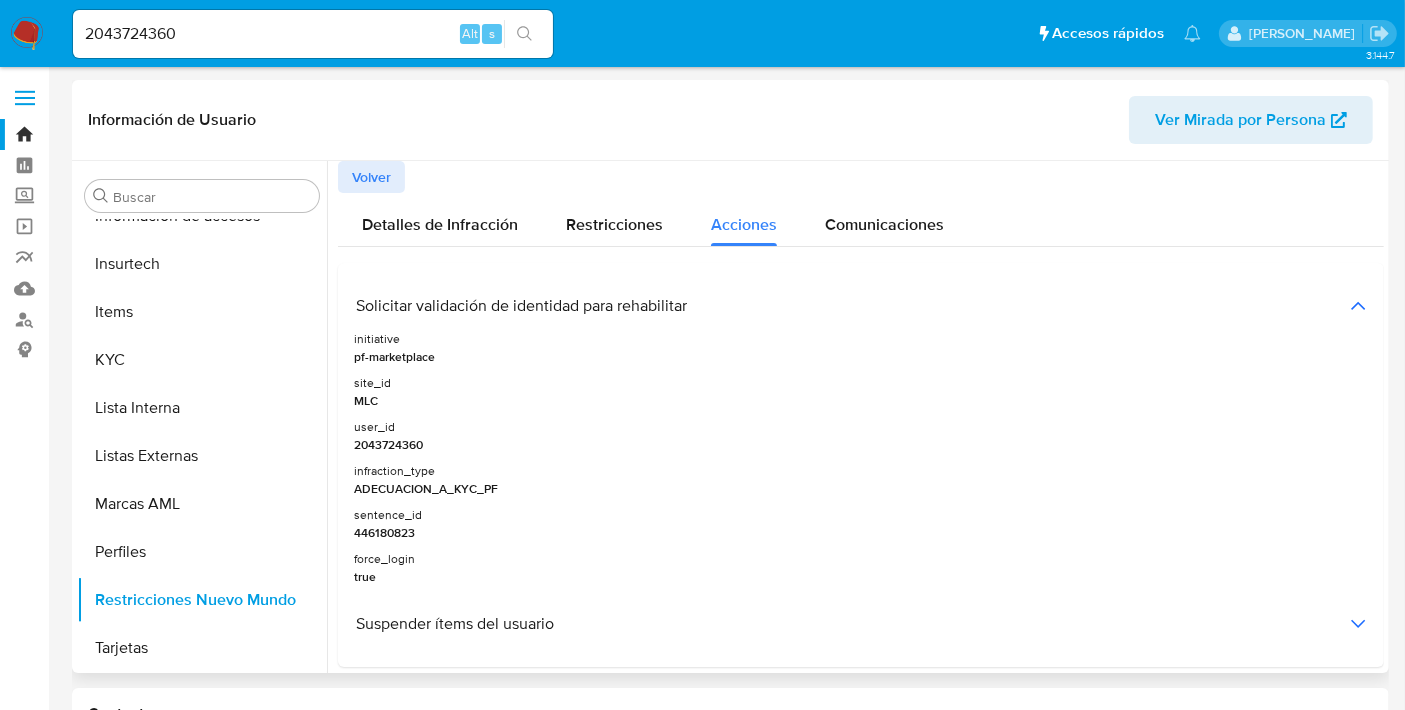 scroll, scrollTop: 21, scrollLeft: 0, axis: vertical 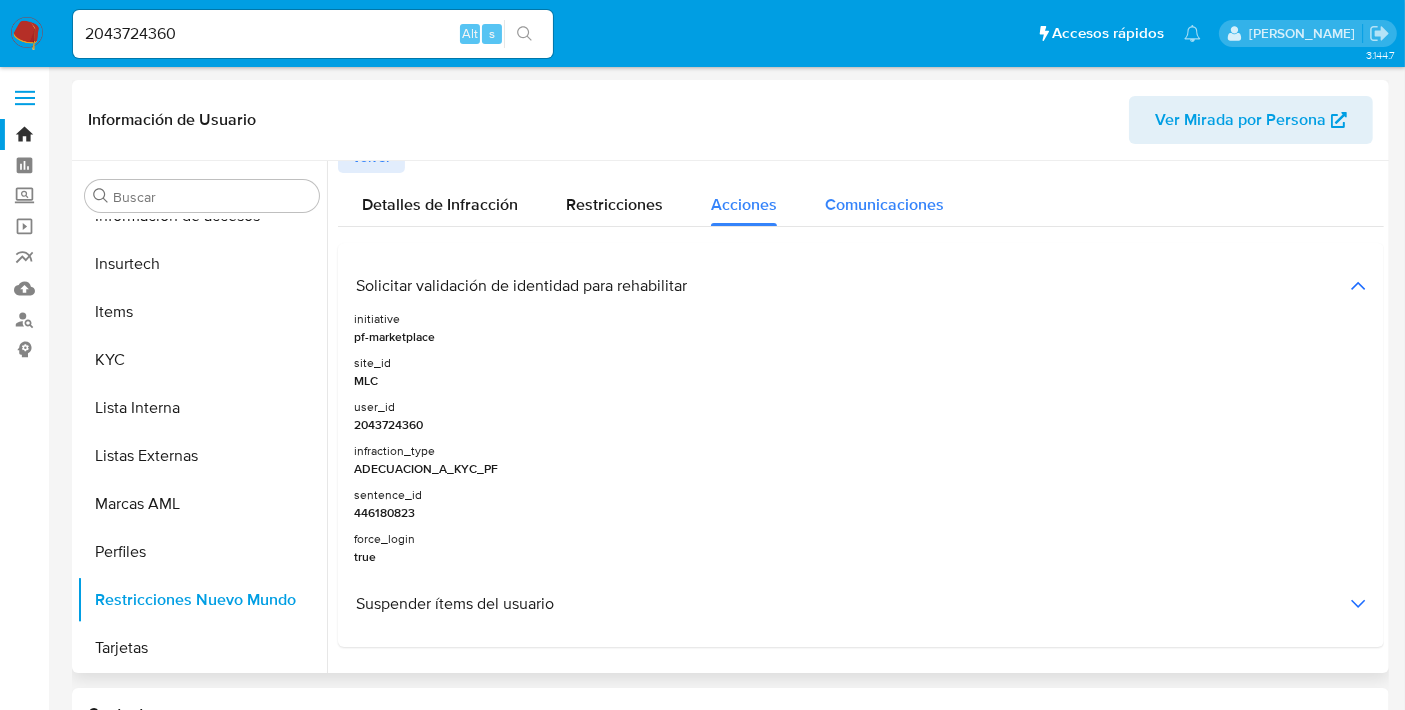 click on "Comunicaciones" at bounding box center (884, 204) 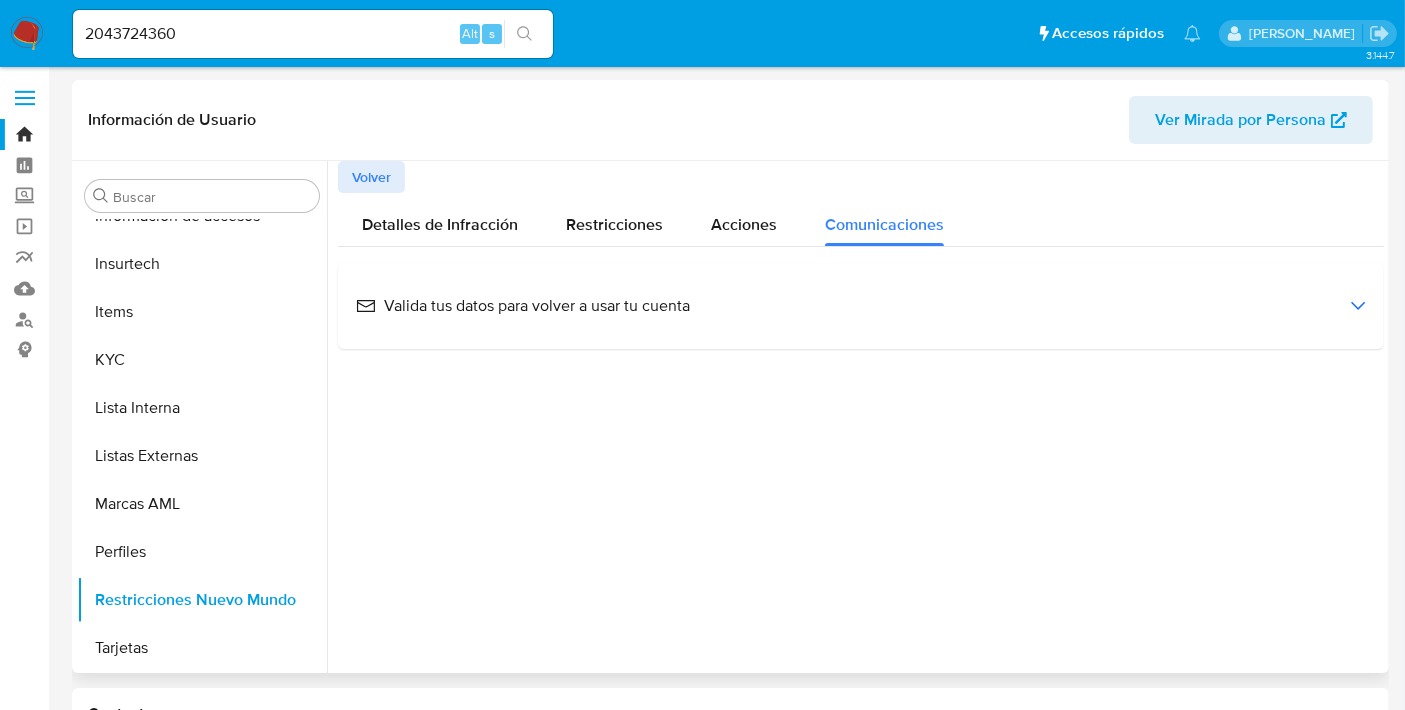 click on "Valida tus datos para volver a usar tu cuenta" at bounding box center [861, 306] 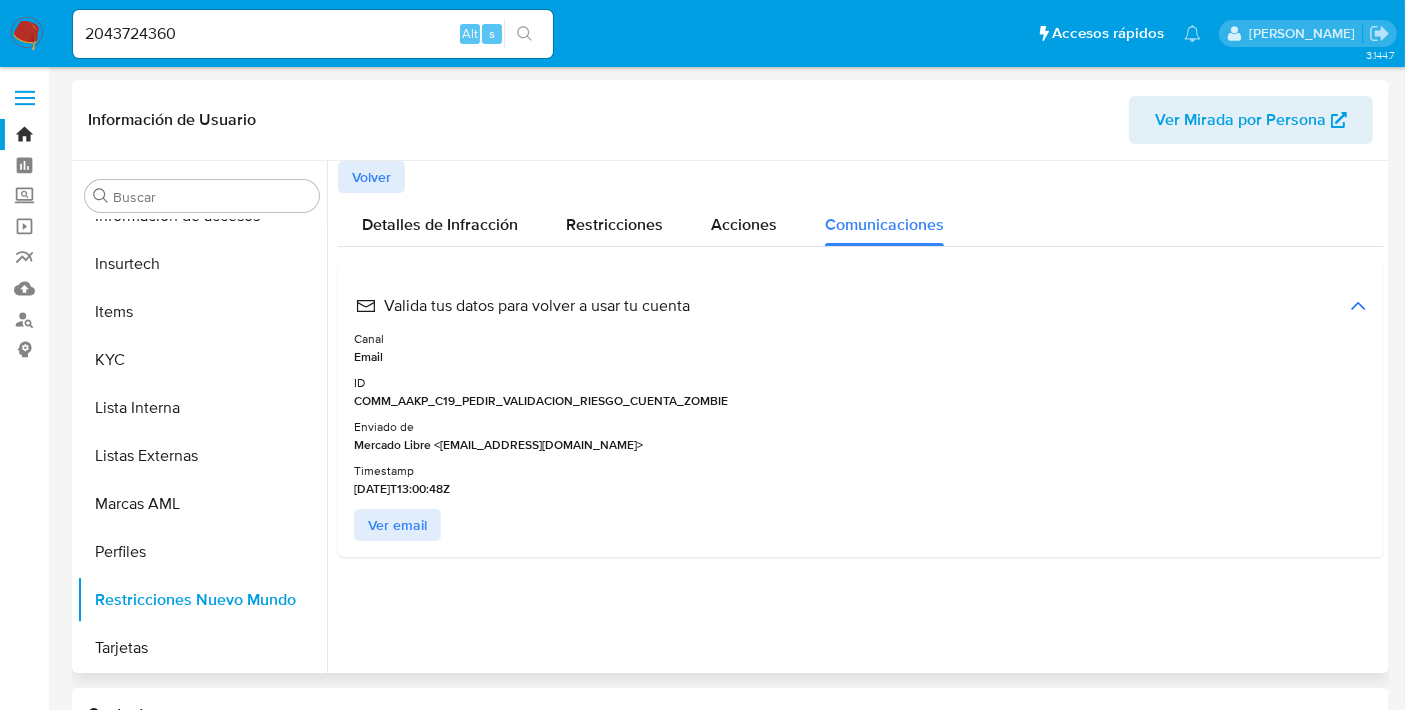 click on "Volver" at bounding box center [861, 177] 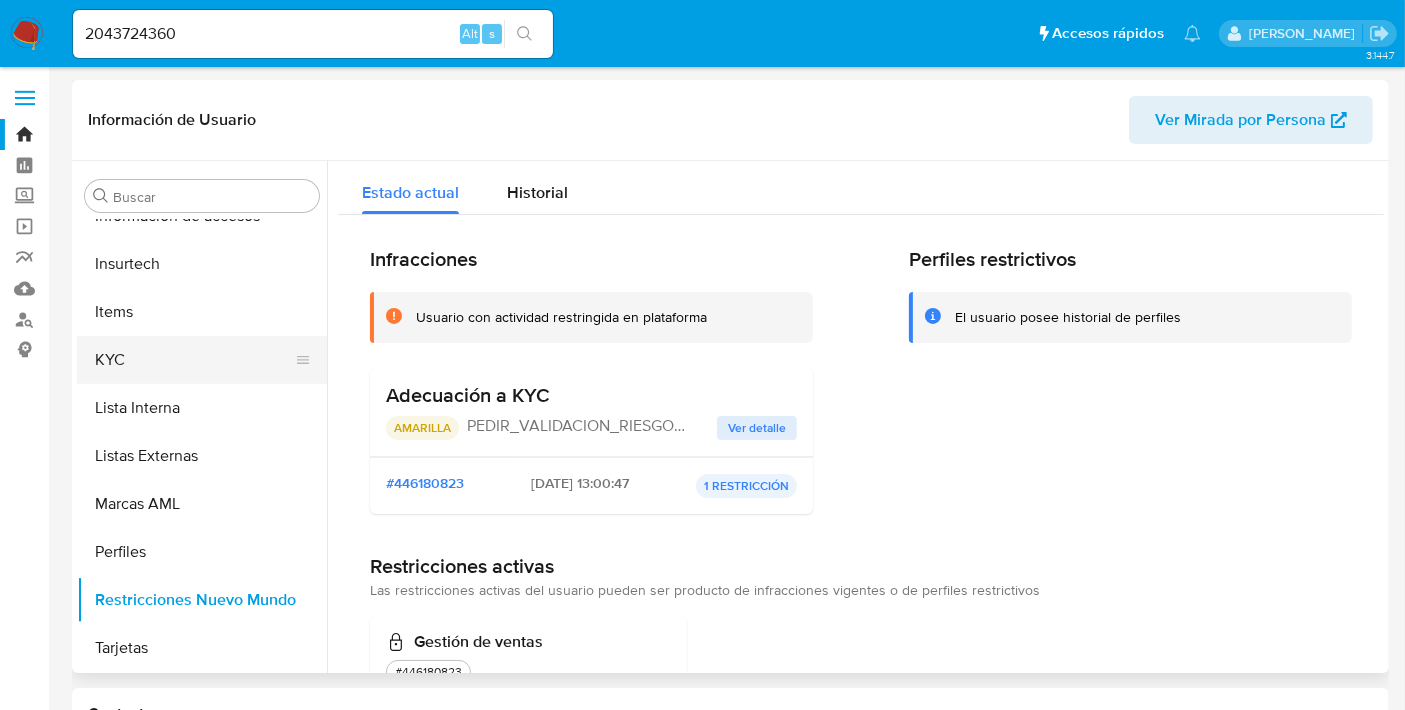click on "KYC" at bounding box center (194, 360) 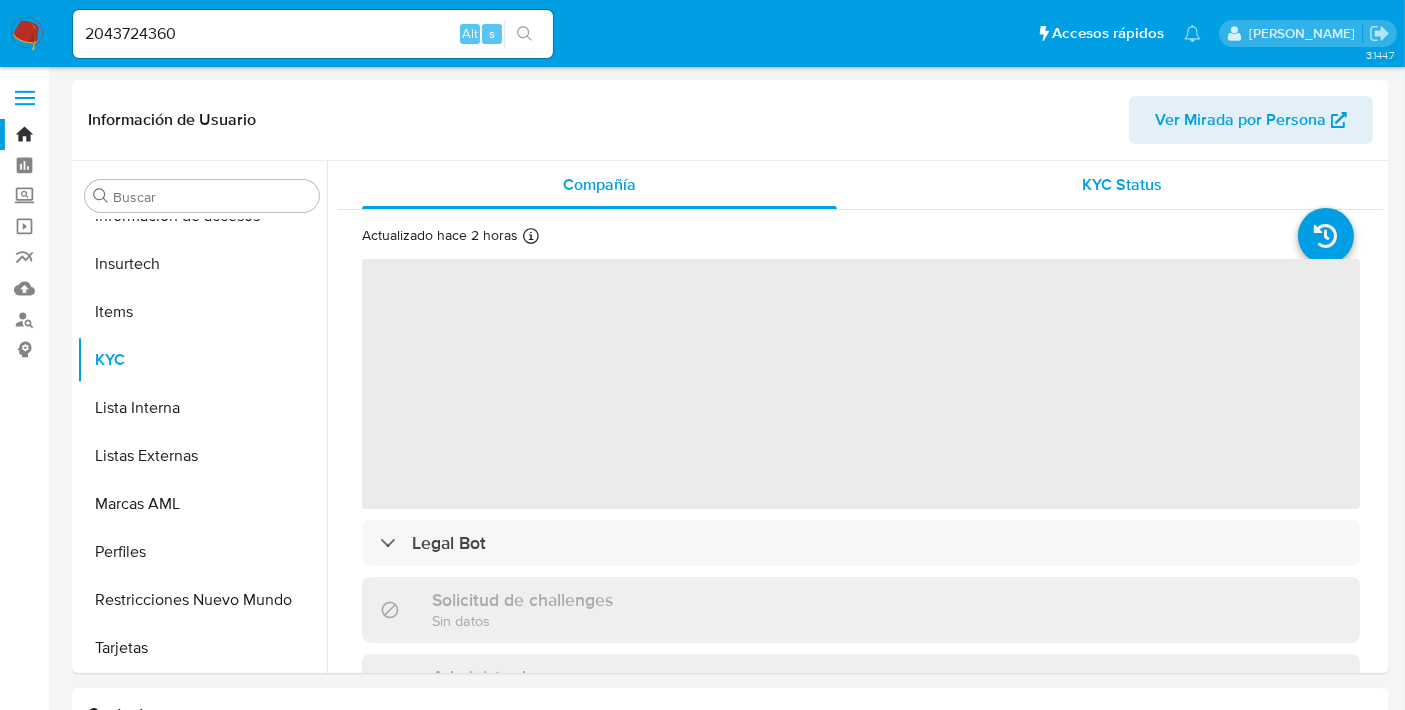 click on "KYC Status" at bounding box center (1122, 185) 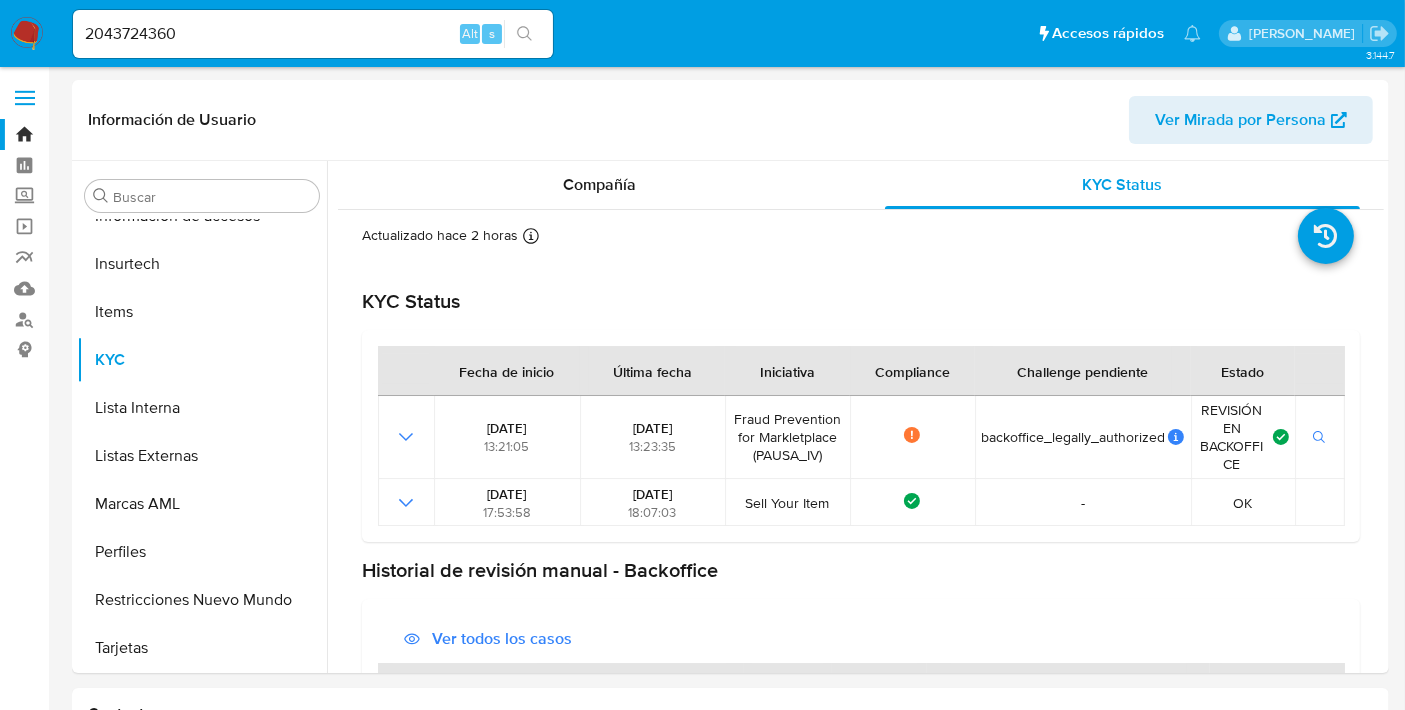 click on "2043724360" at bounding box center [313, 34] 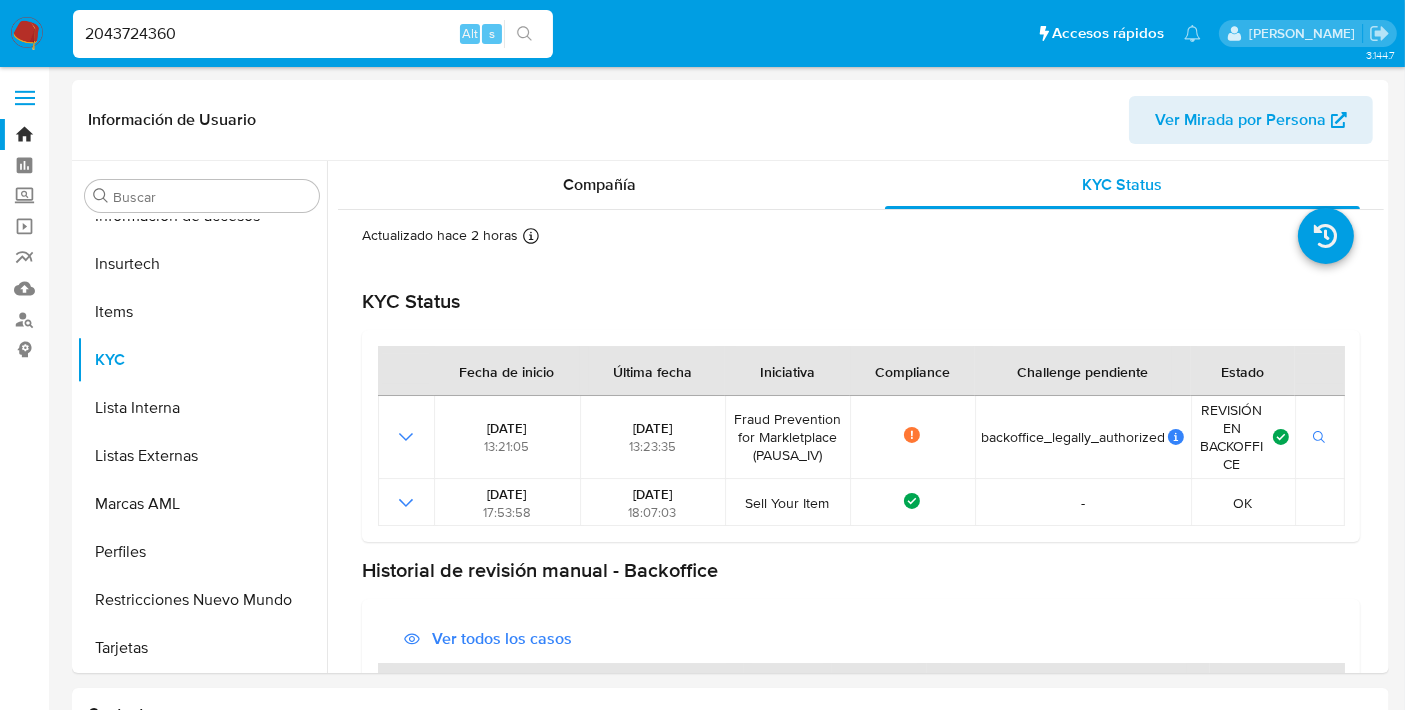 click on "2043724360" at bounding box center (313, 34) 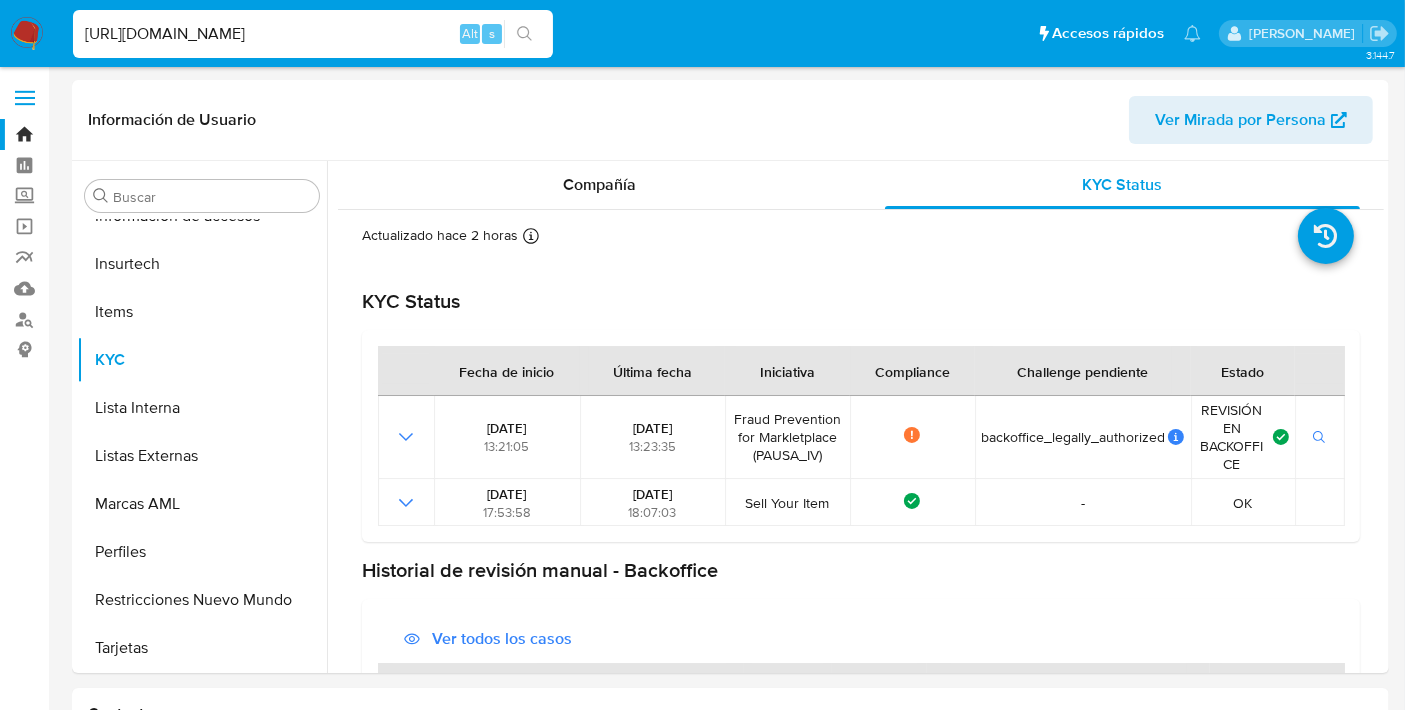scroll, scrollTop: 0, scrollLeft: 376, axis: horizontal 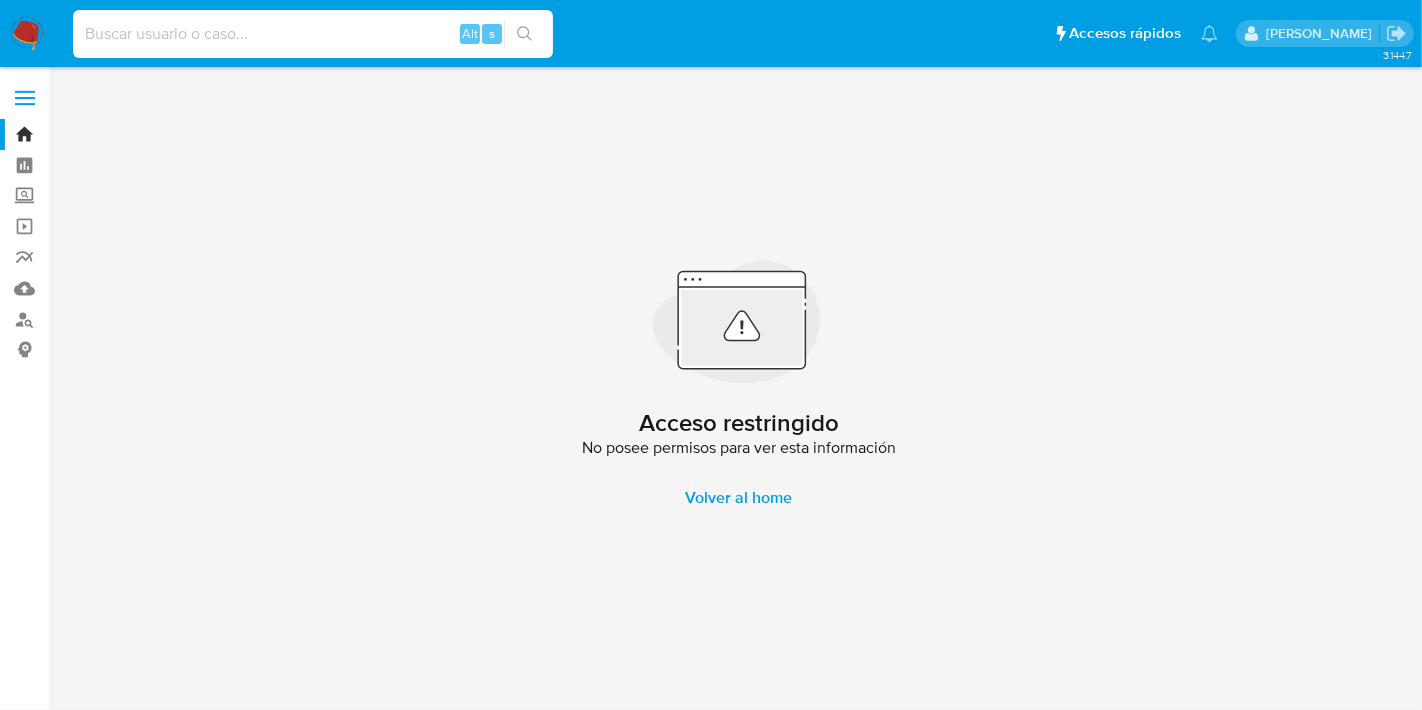 click at bounding box center (313, 34) 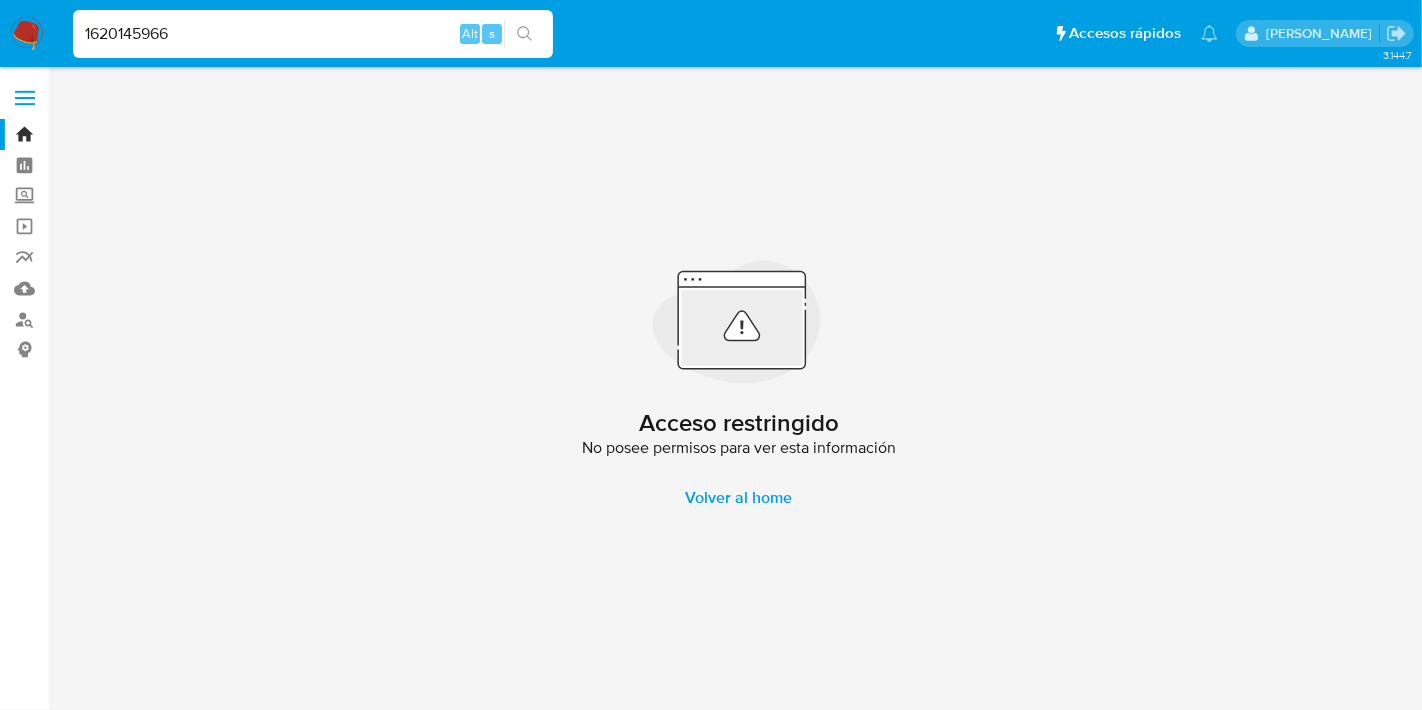 type on "1620145966" 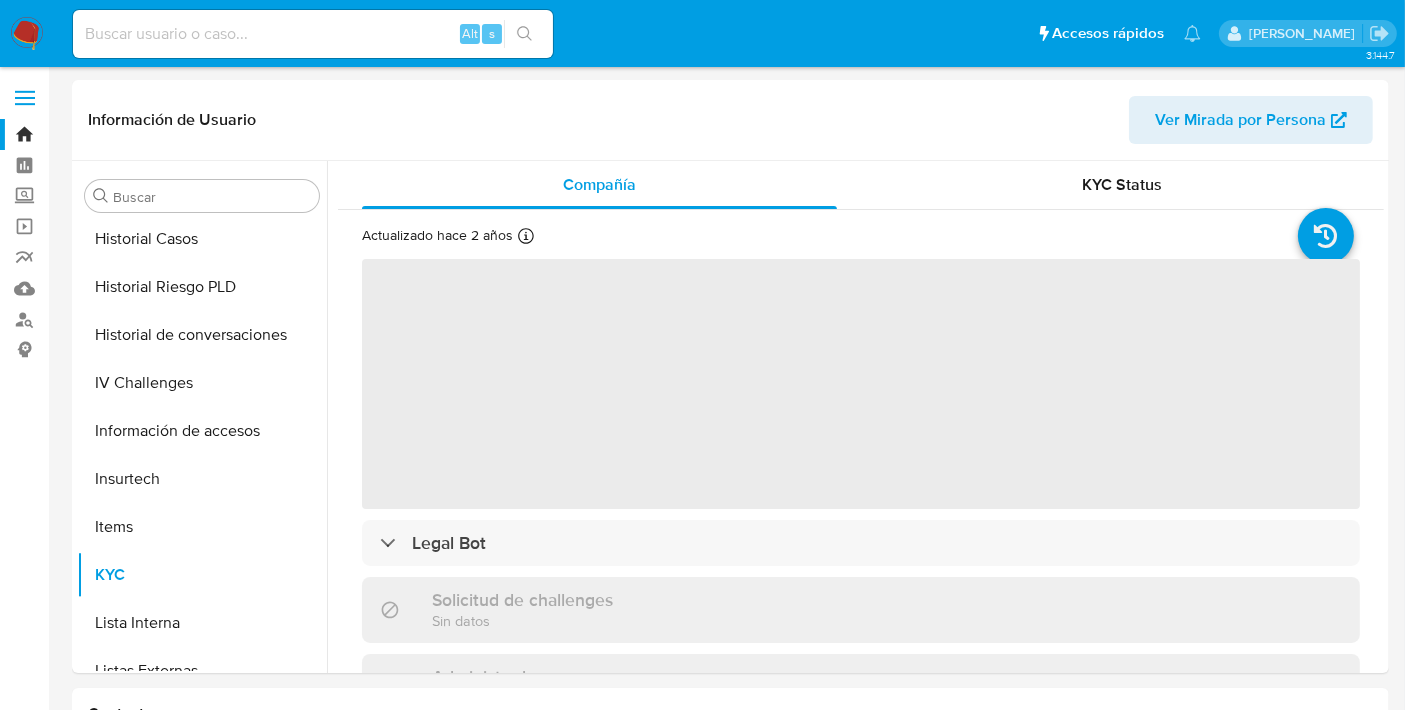 scroll, scrollTop: 796, scrollLeft: 0, axis: vertical 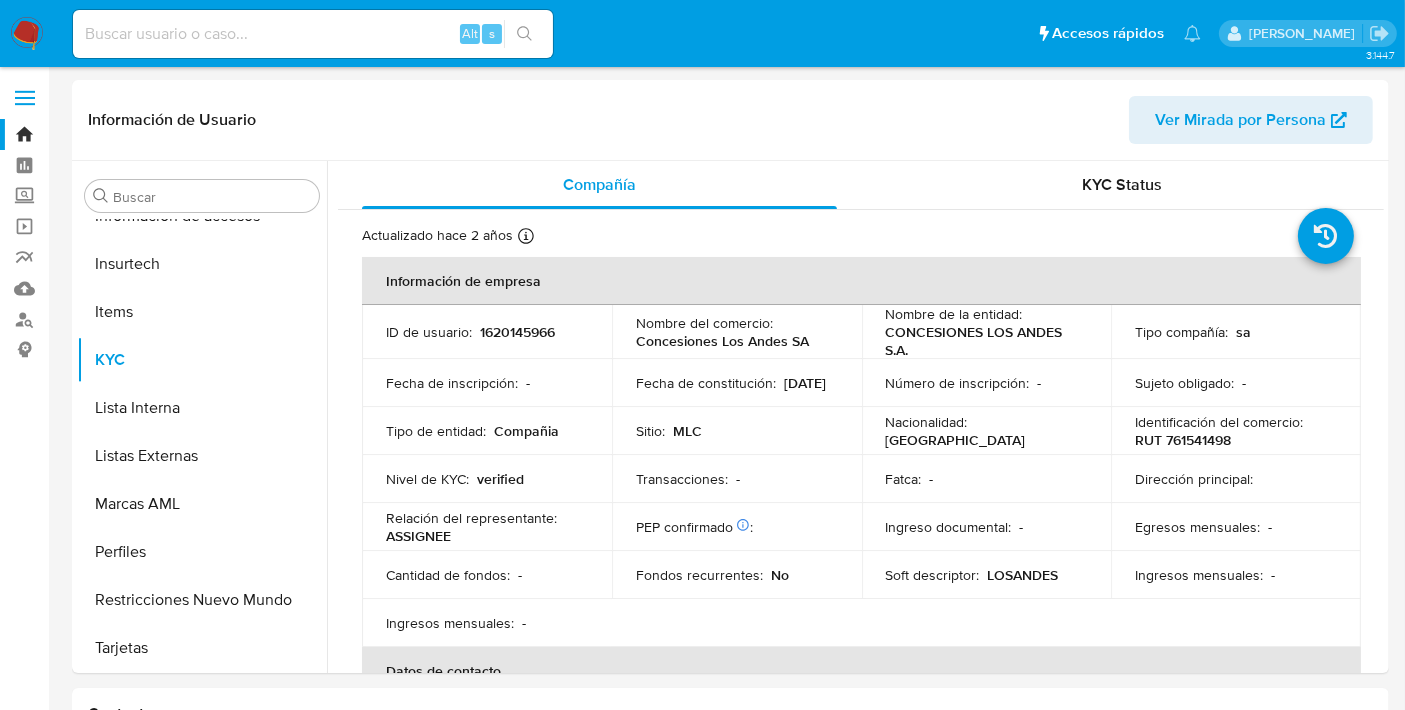 select on "10" 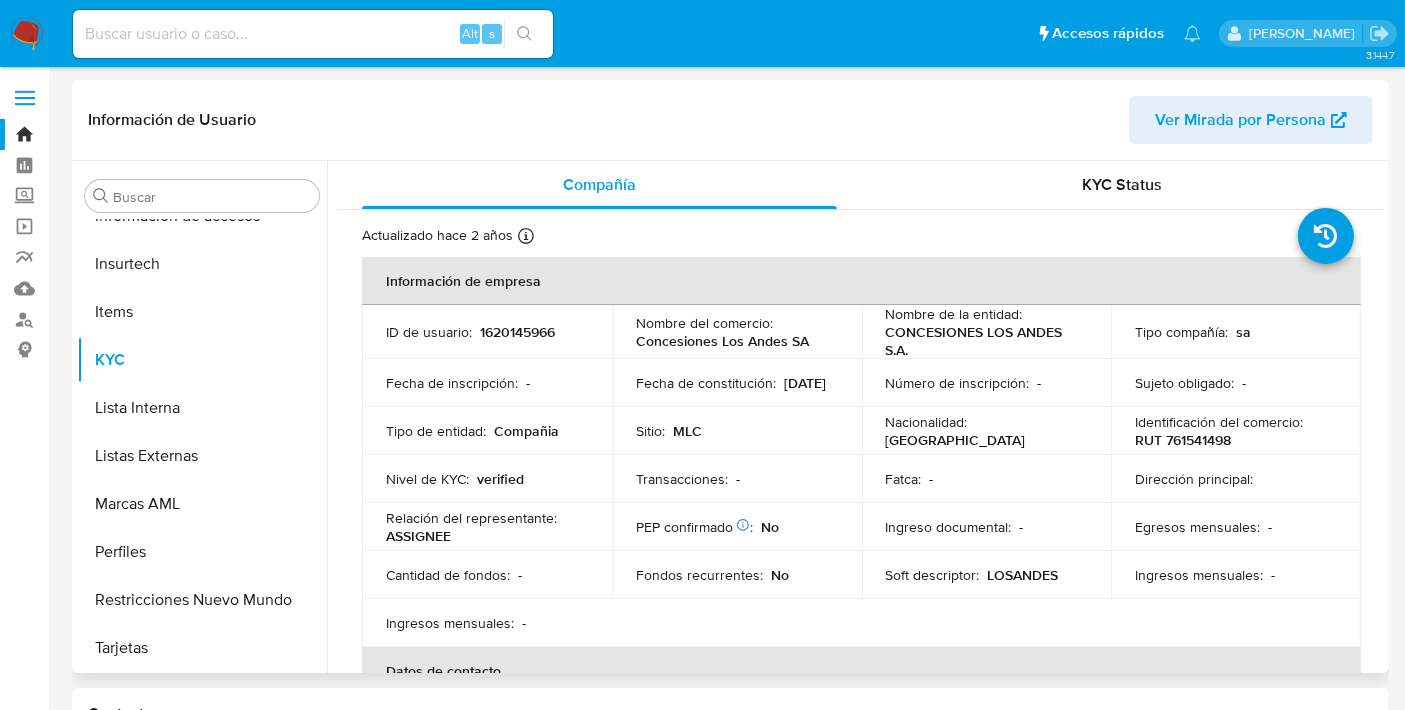 scroll, scrollTop: 372, scrollLeft: 0, axis: vertical 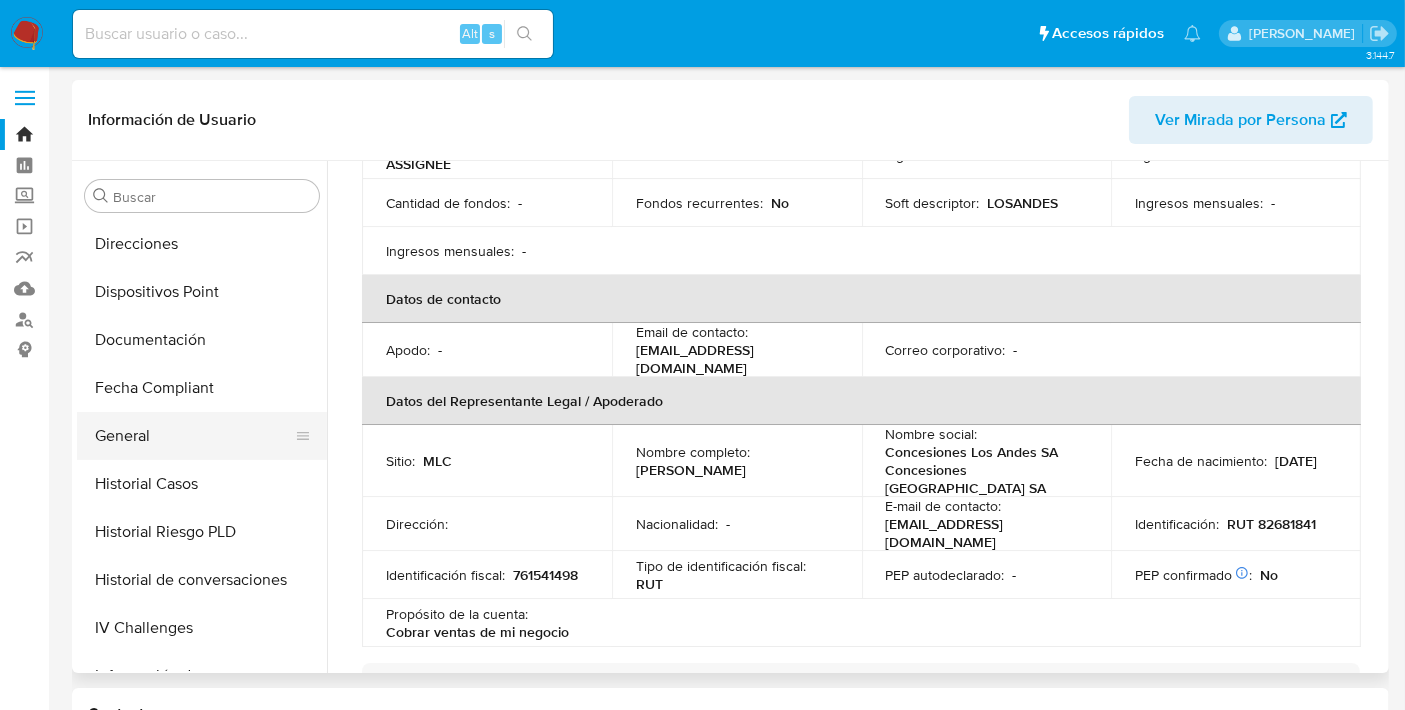 click on "General" at bounding box center (194, 436) 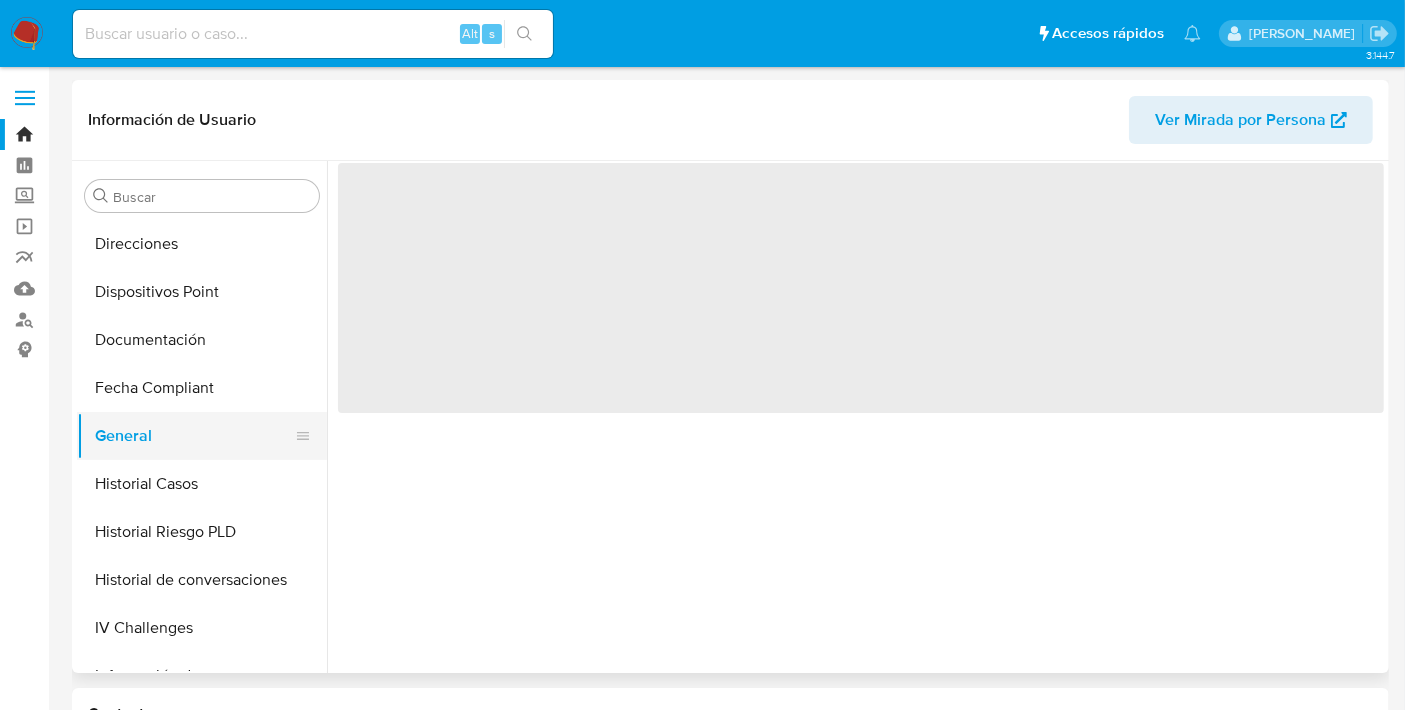 scroll, scrollTop: 0, scrollLeft: 0, axis: both 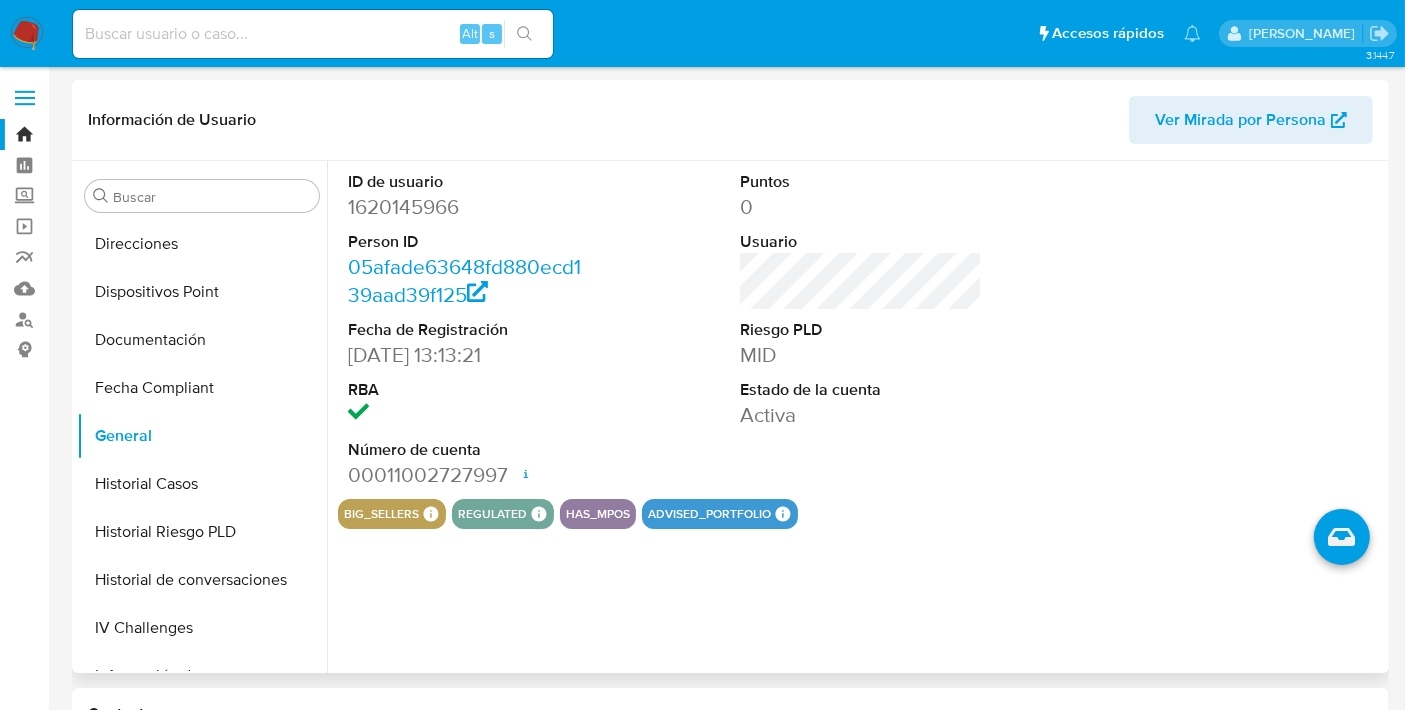 type 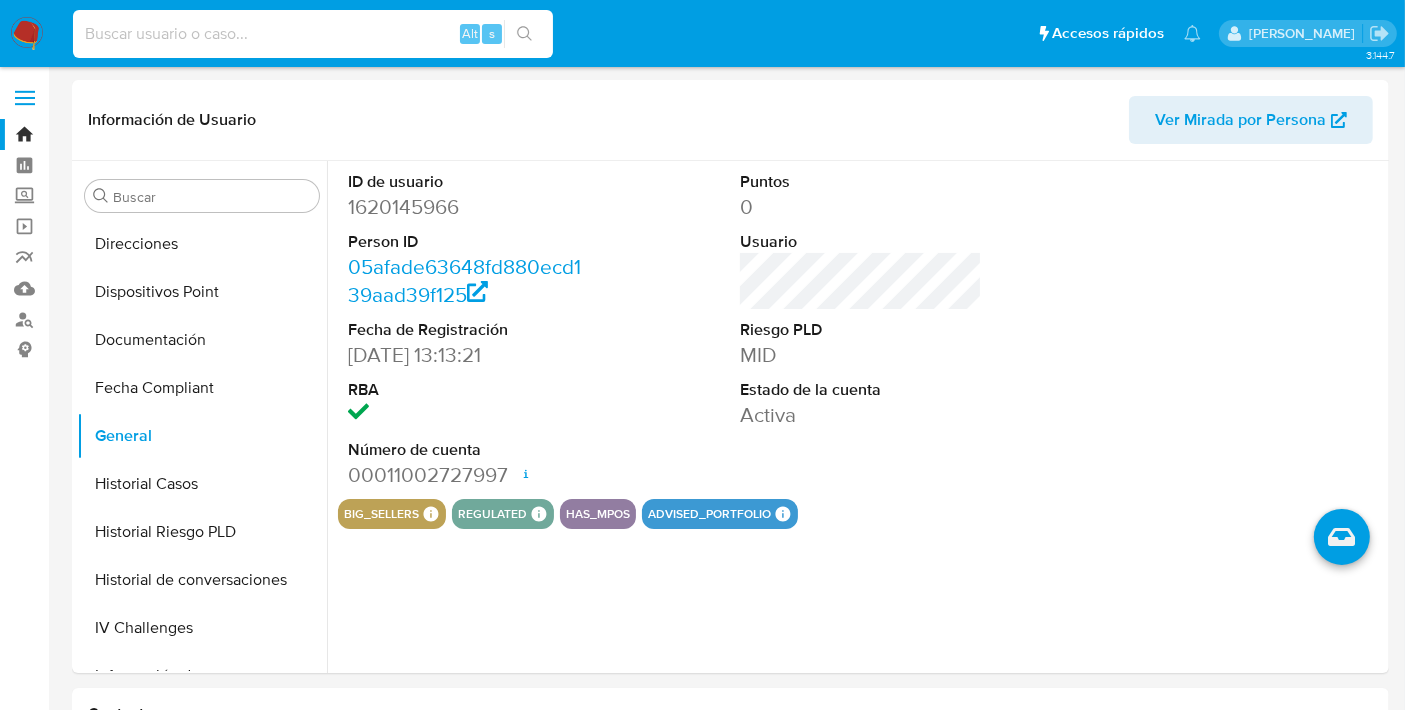 click at bounding box center (313, 34) 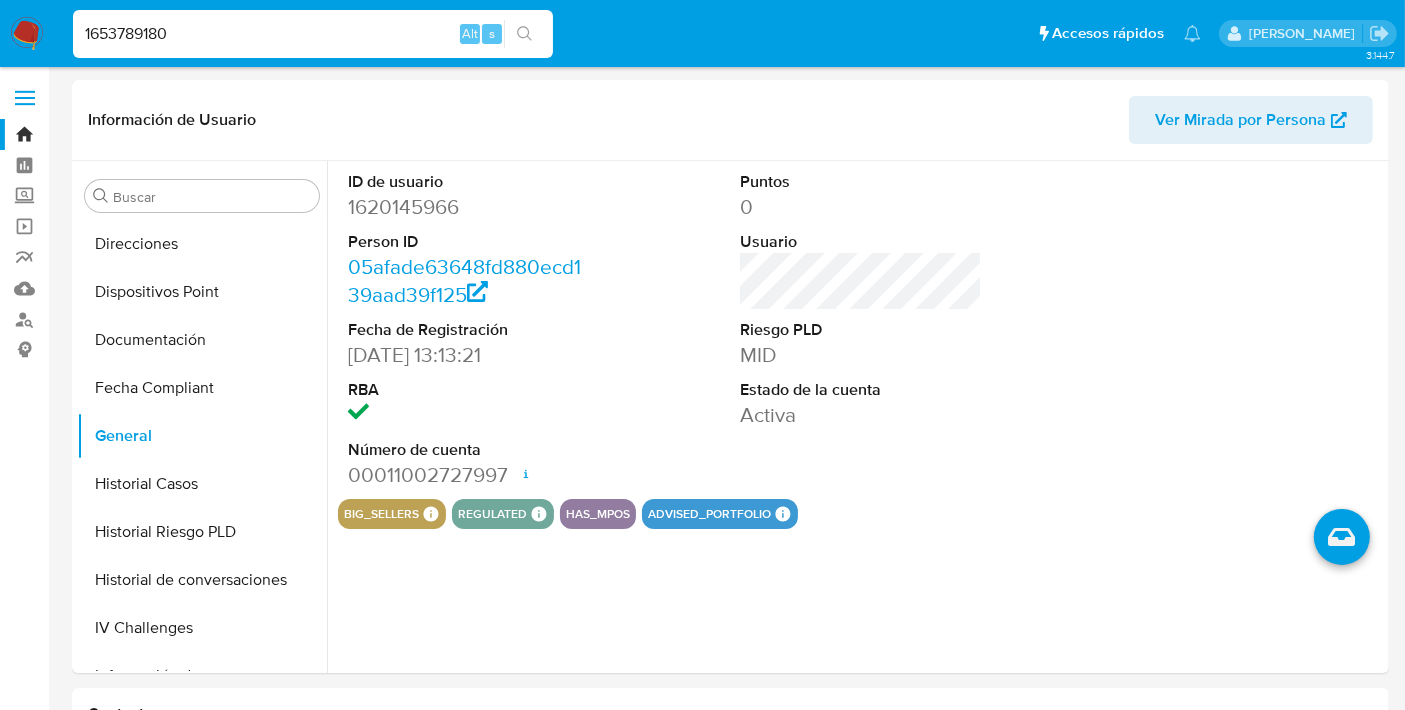 type on "1653789180" 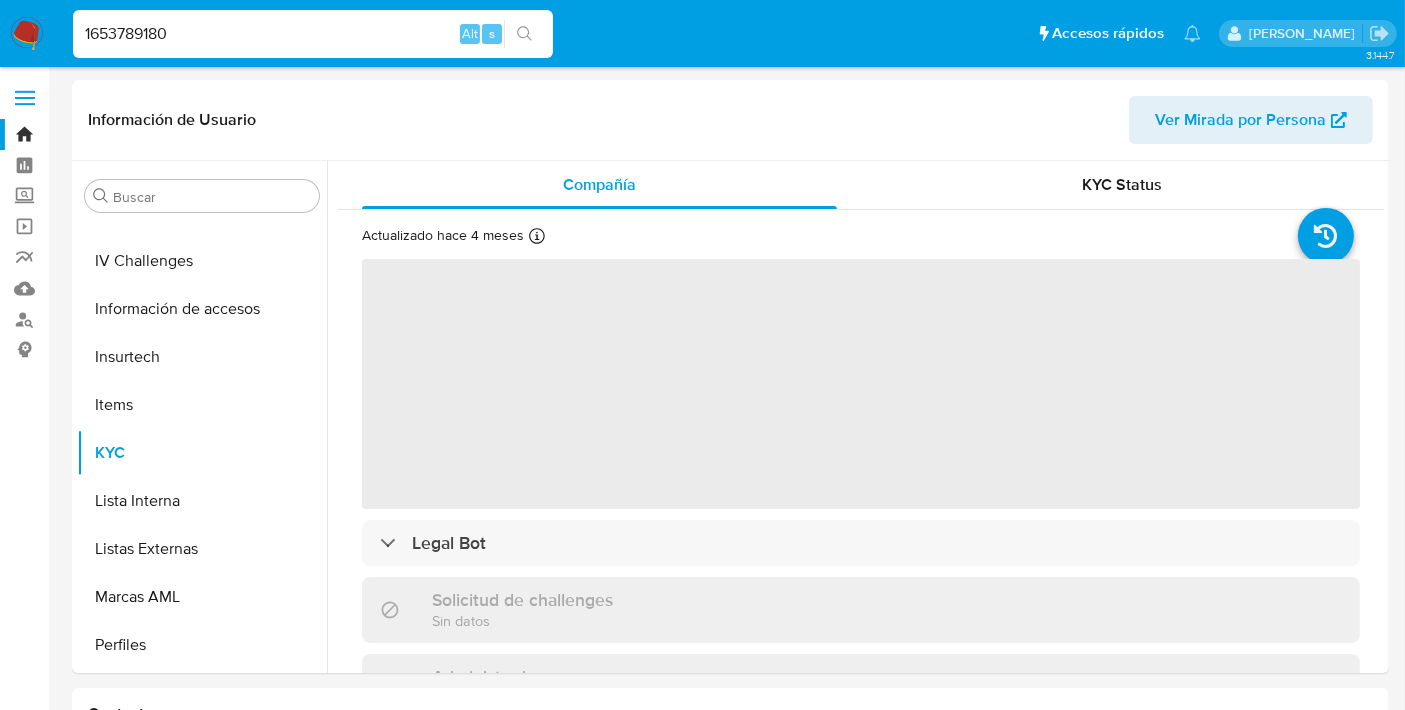 scroll, scrollTop: 796, scrollLeft: 0, axis: vertical 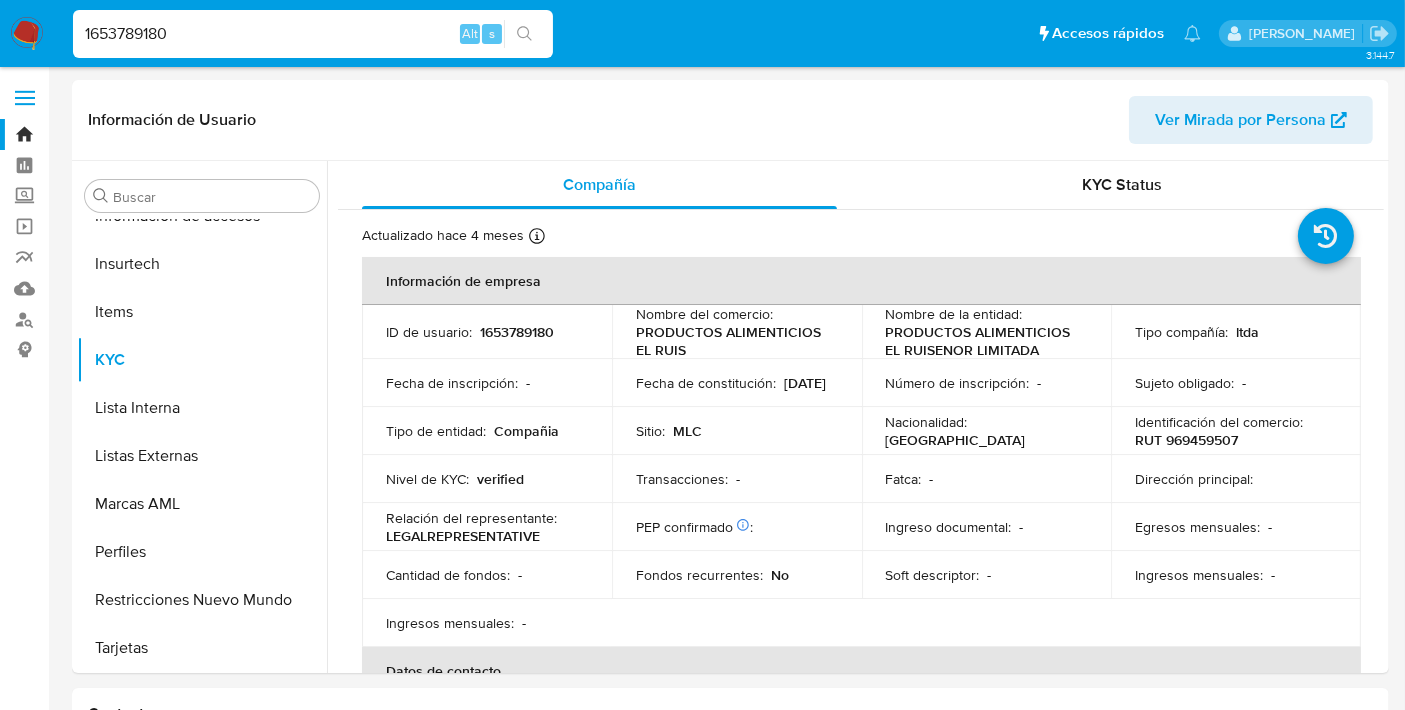 select on "10" 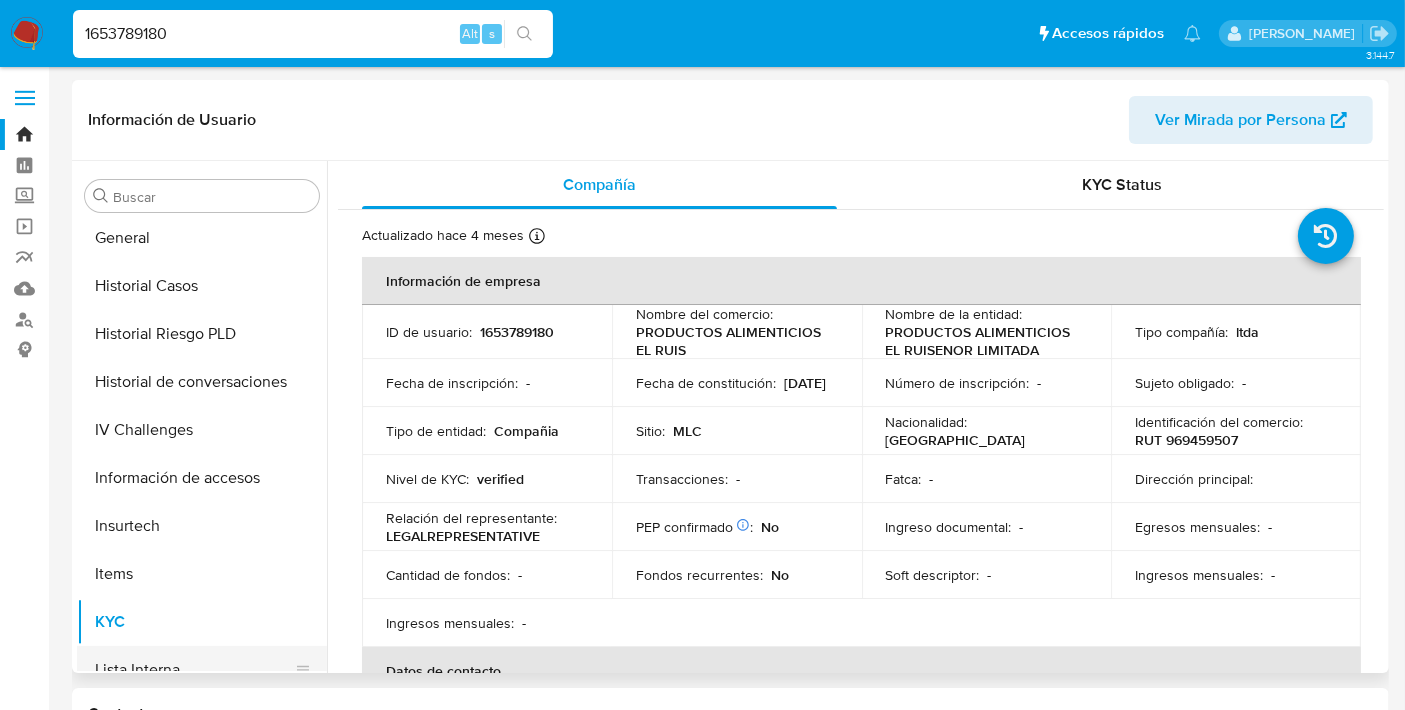 scroll, scrollTop: 531, scrollLeft: 0, axis: vertical 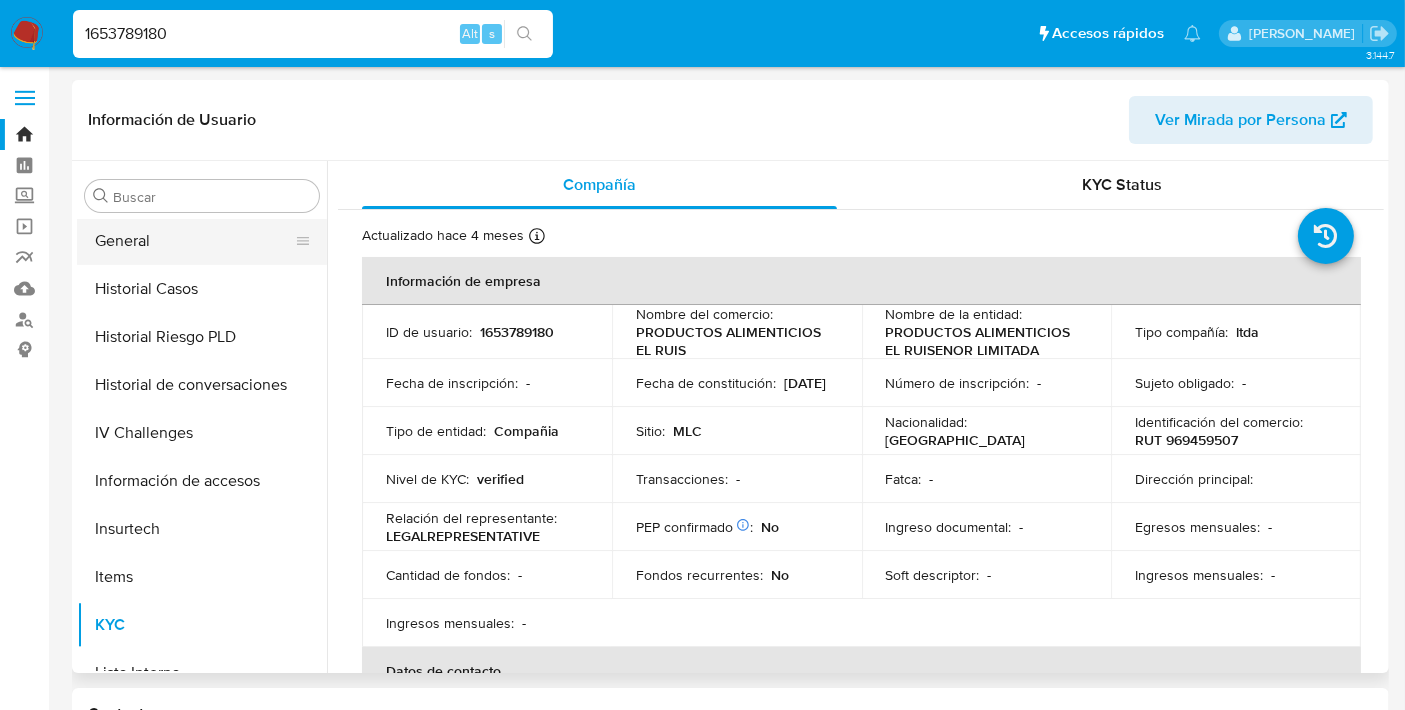 click on "General" at bounding box center (194, 241) 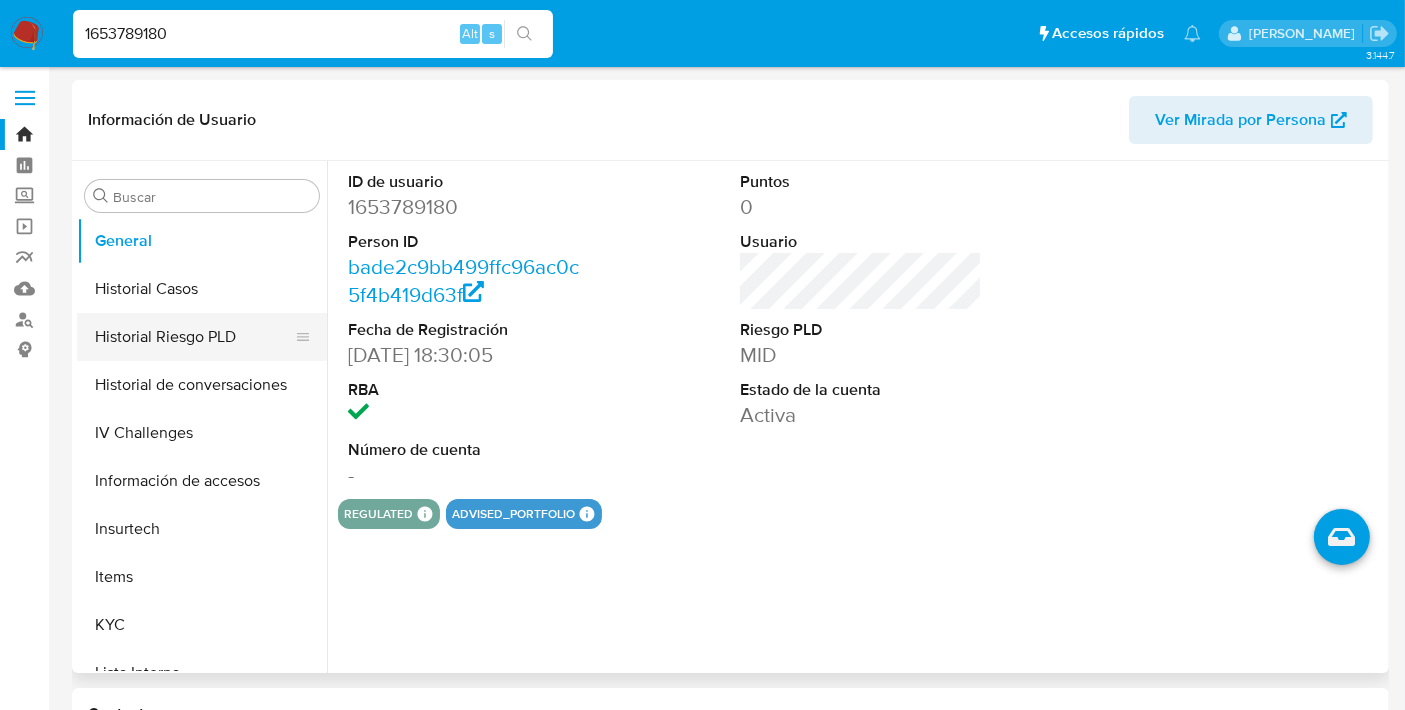type 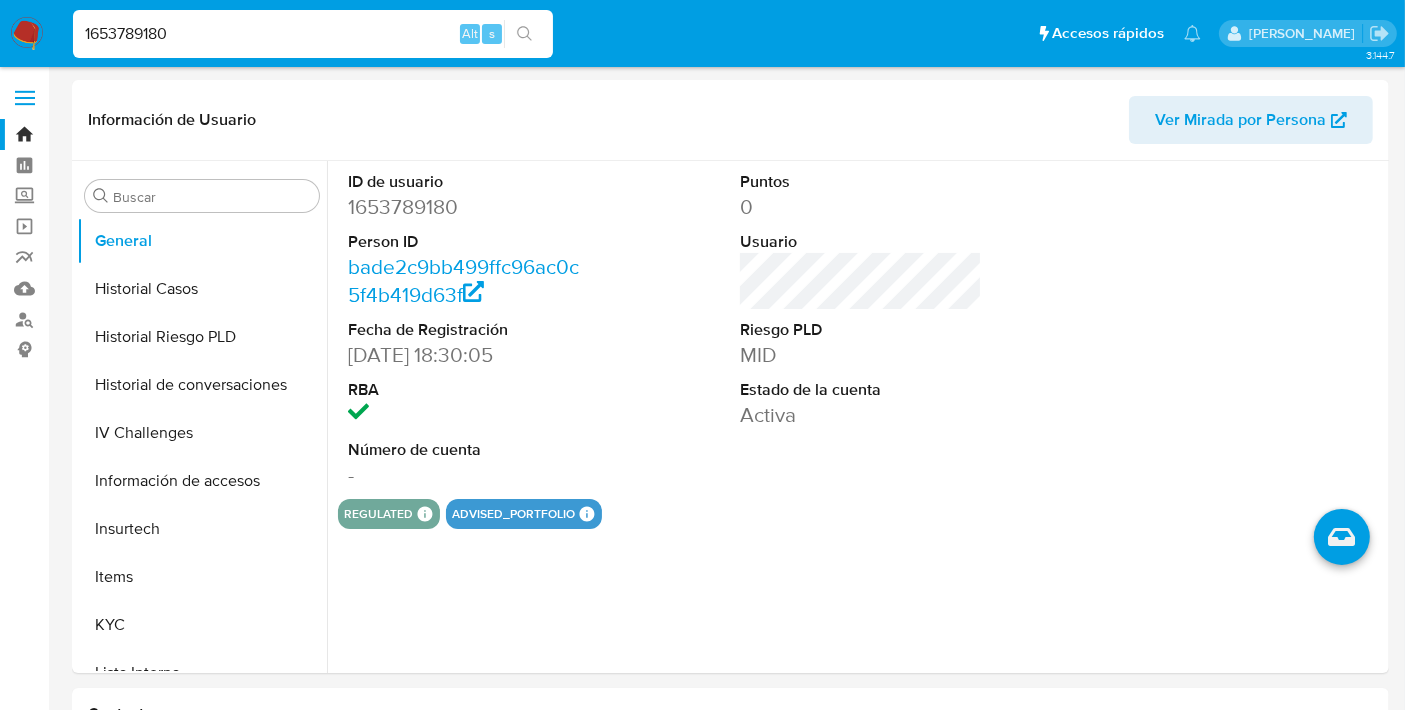 click on "1653789180" at bounding box center [313, 34] 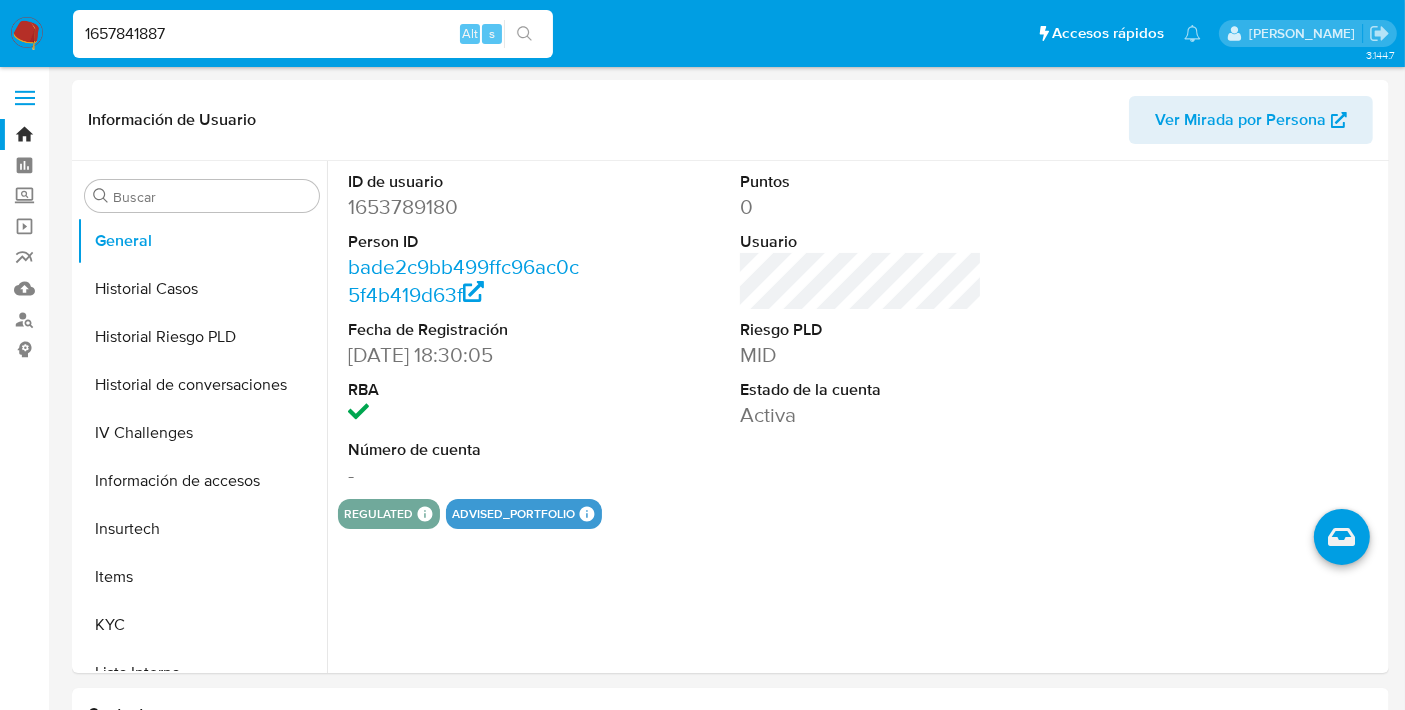 type on "1657841887" 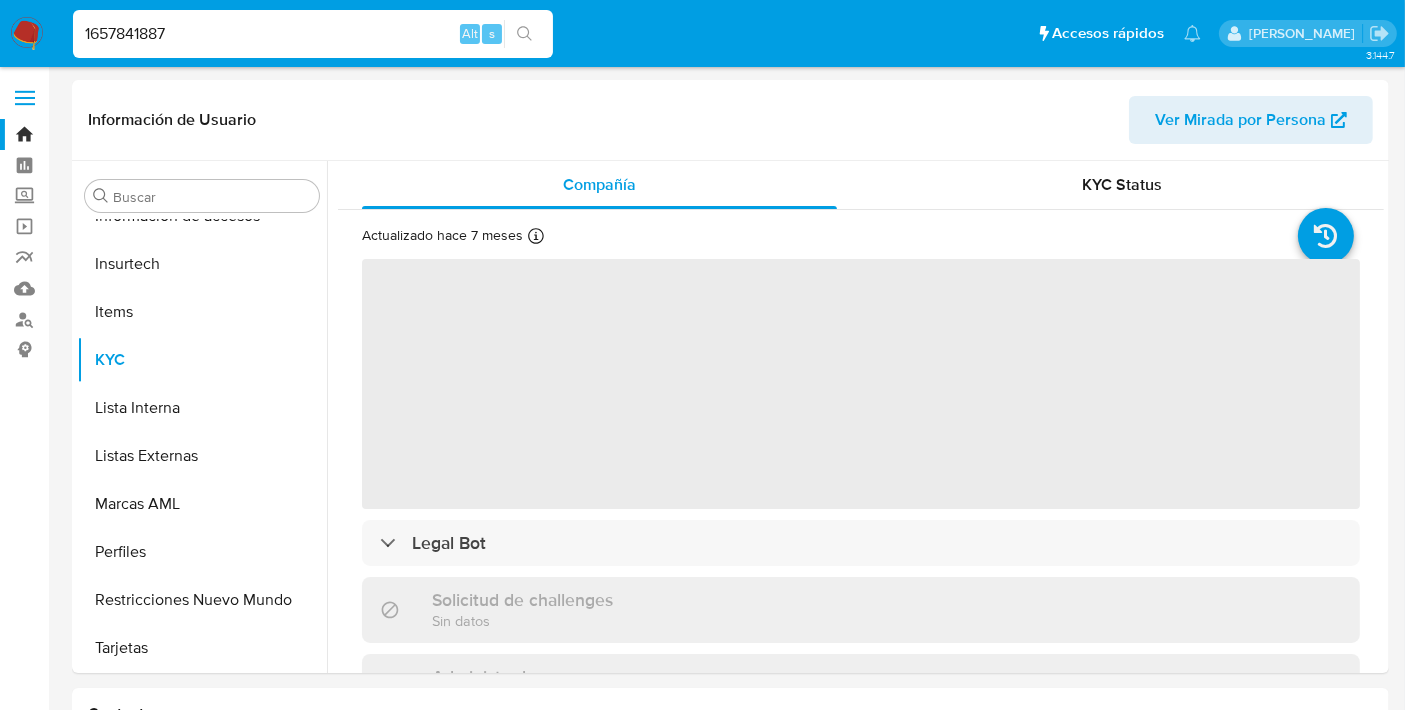 scroll, scrollTop: 797, scrollLeft: 0, axis: vertical 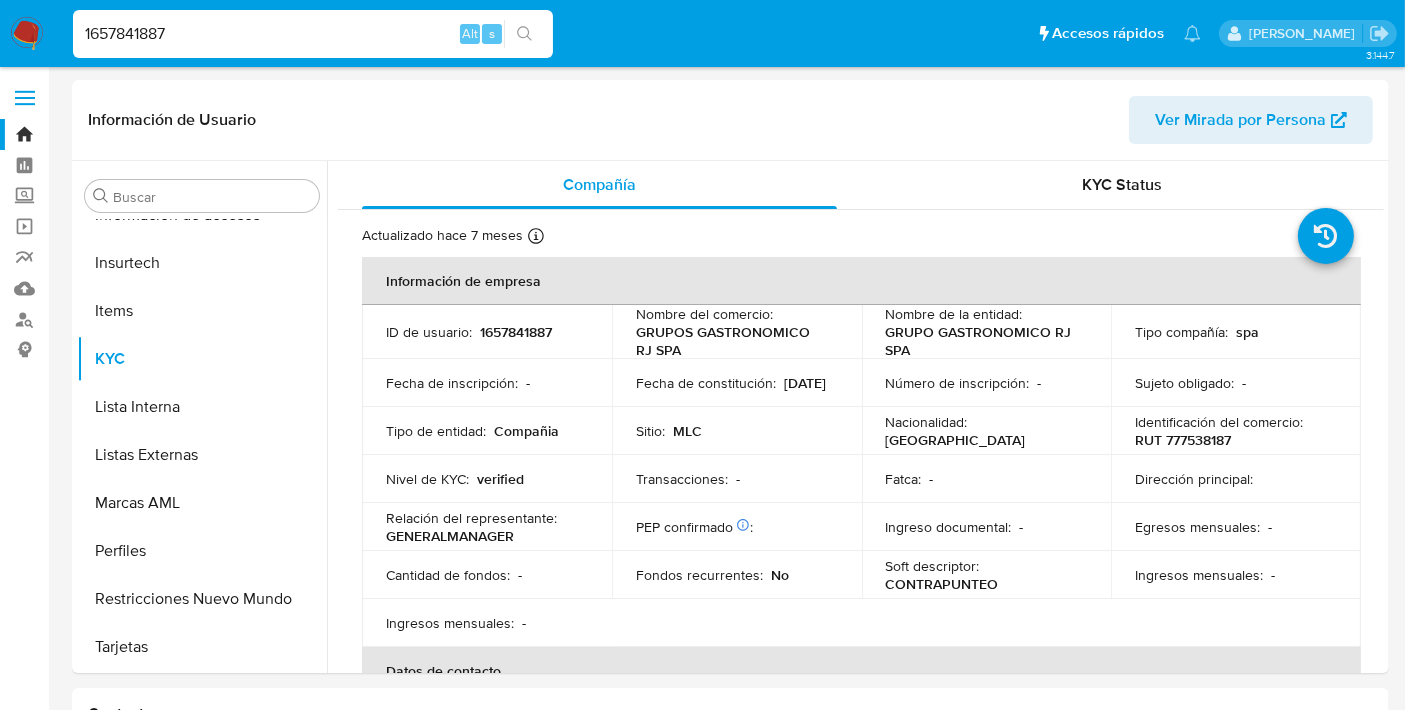select on "10" 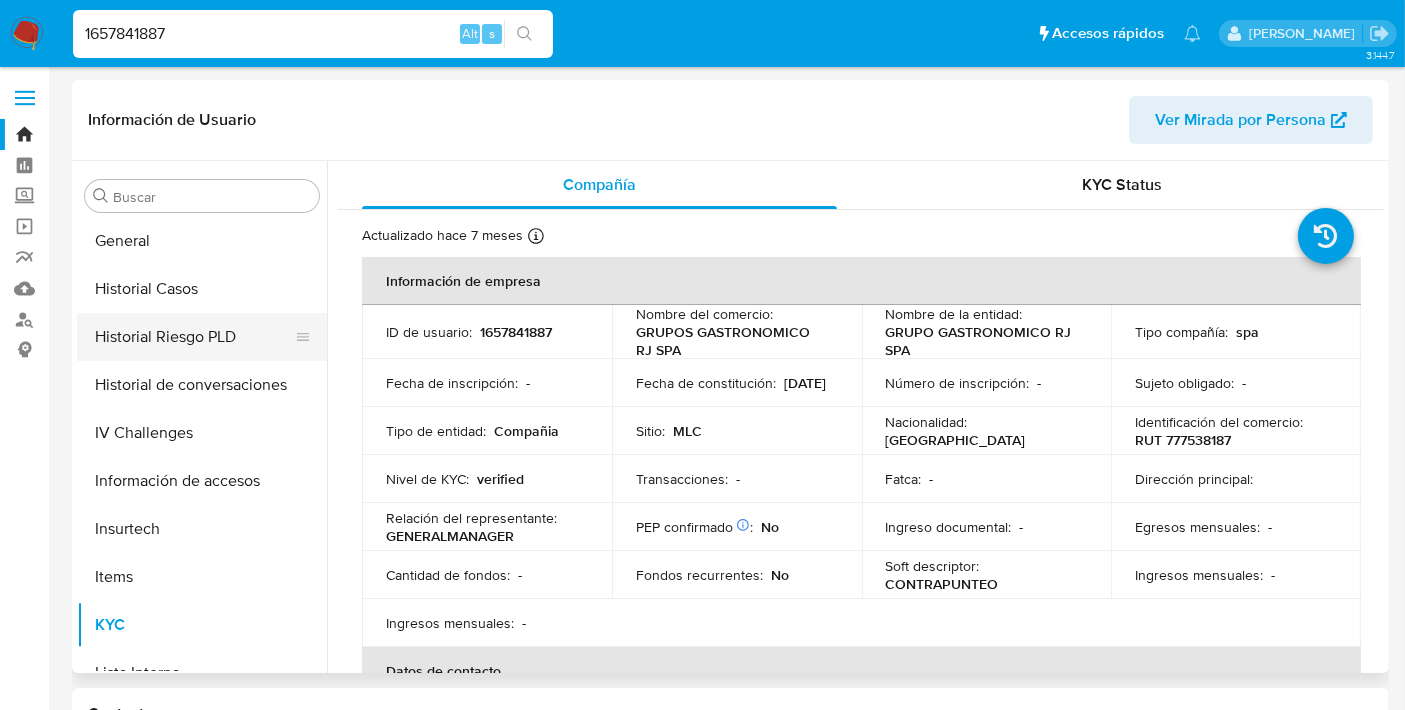 scroll, scrollTop: 530, scrollLeft: 0, axis: vertical 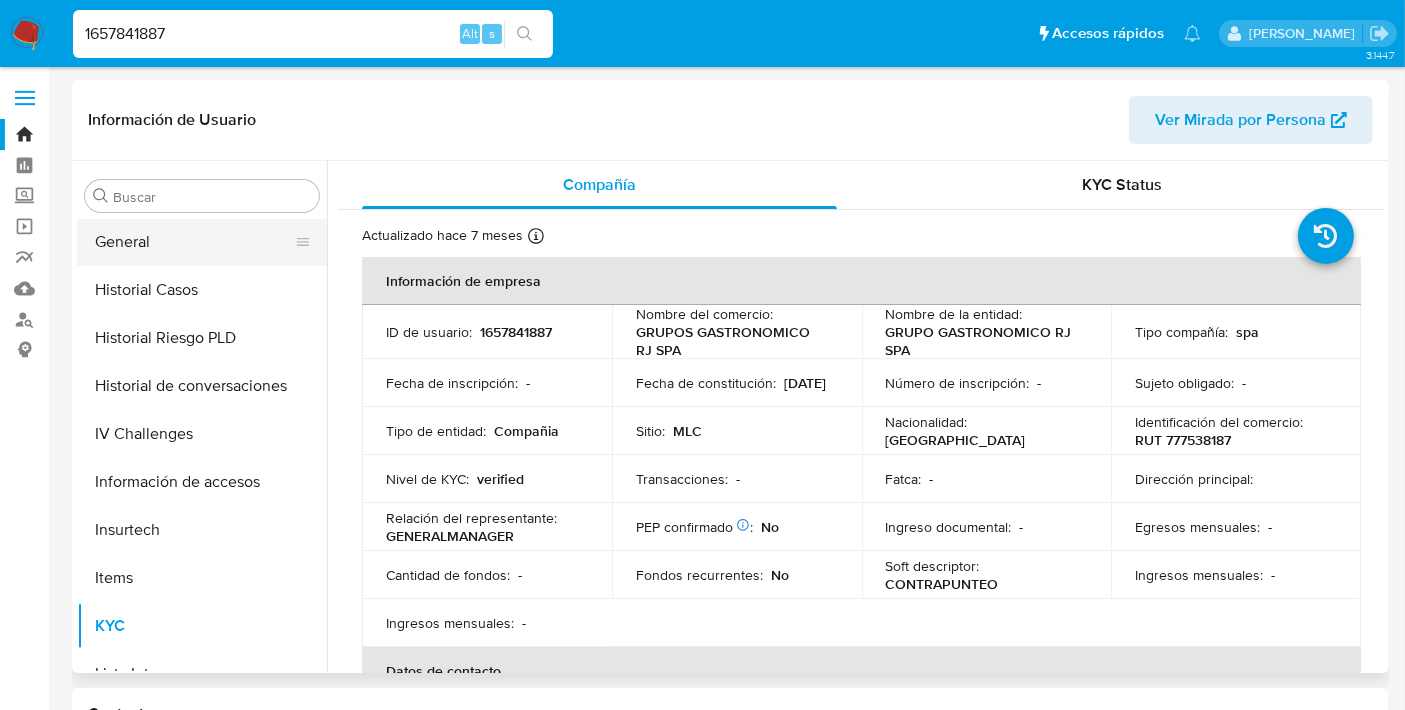 click on "General" at bounding box center [194, 242] 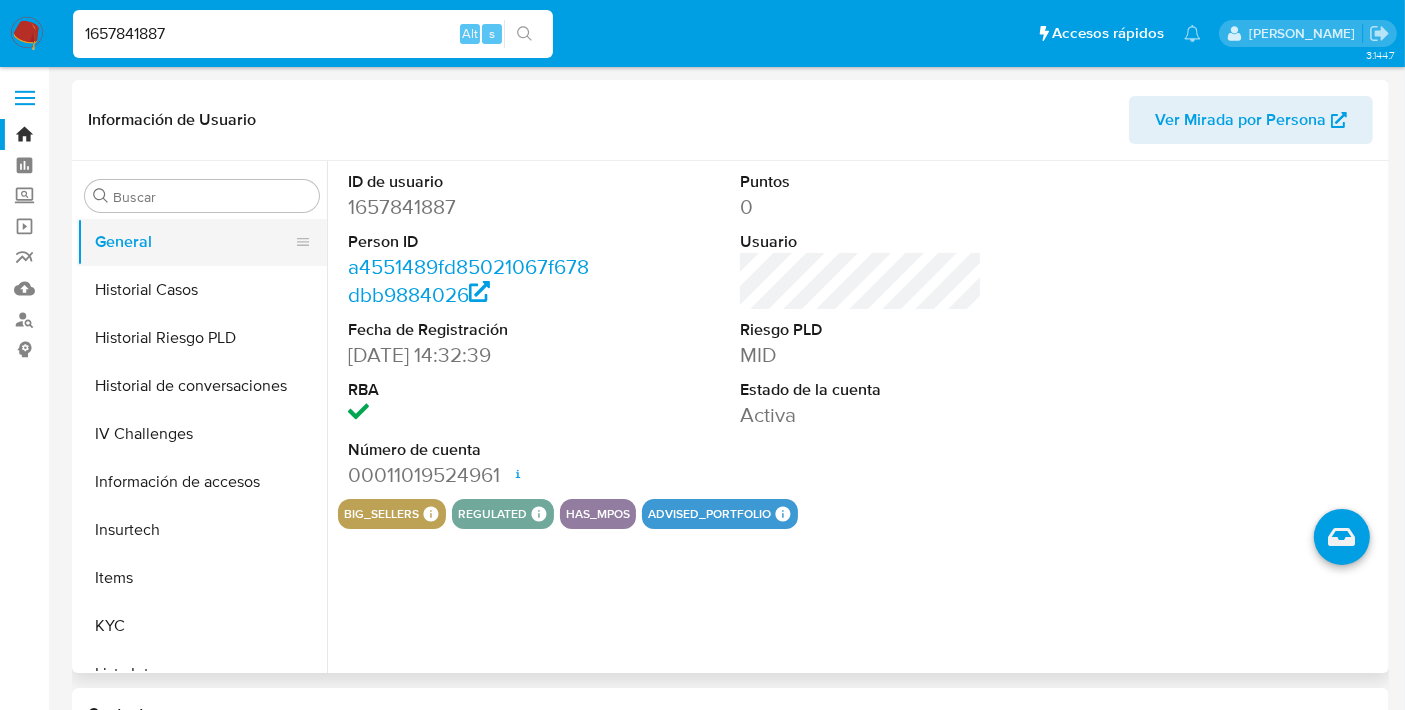 type 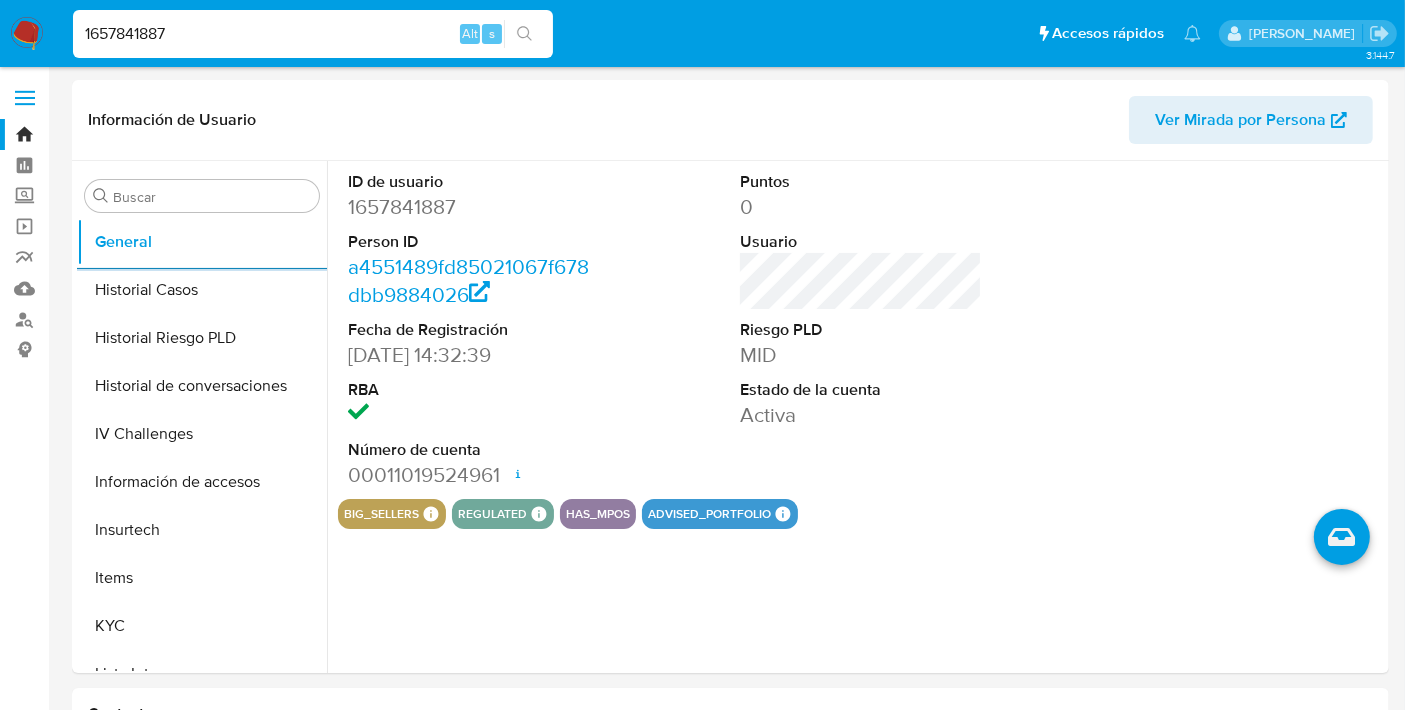 click on "1657841887" at bounding box center [313, 34] 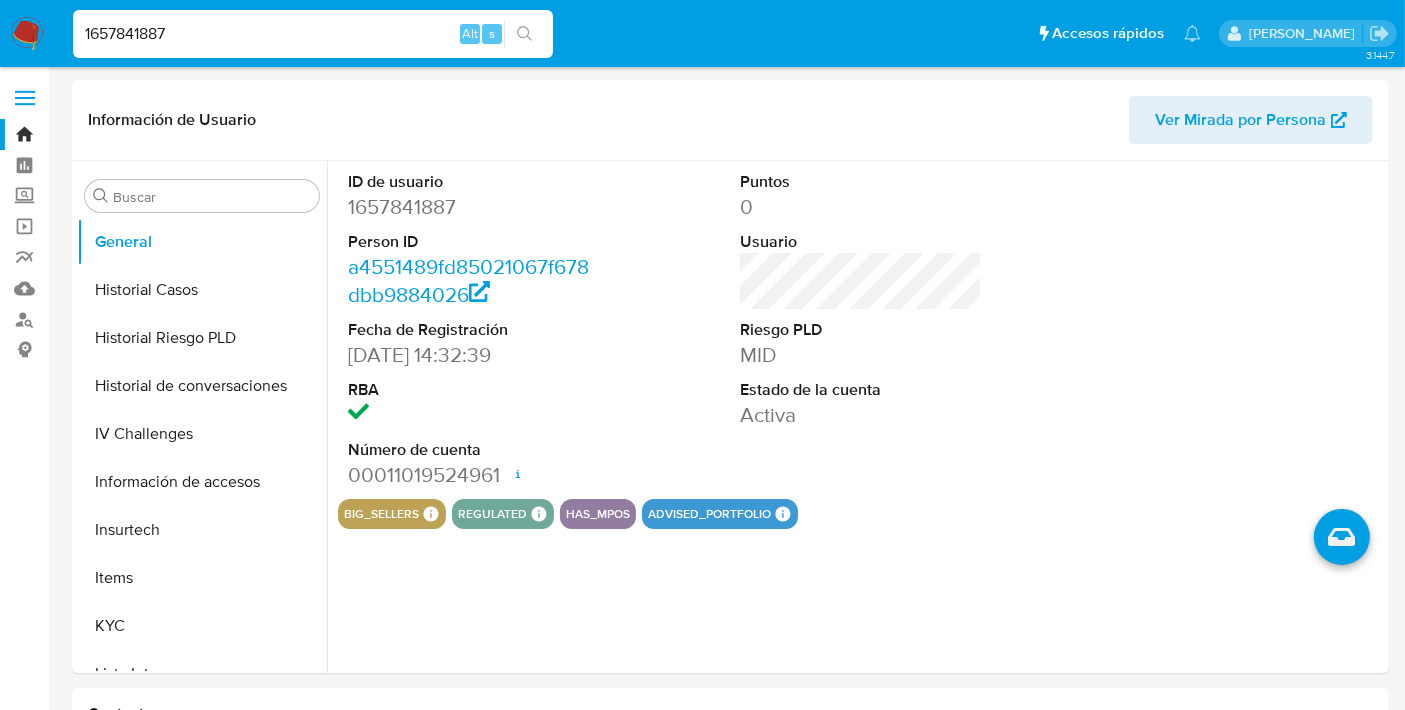 click on "1657841887" at bounding box center [313, 34] 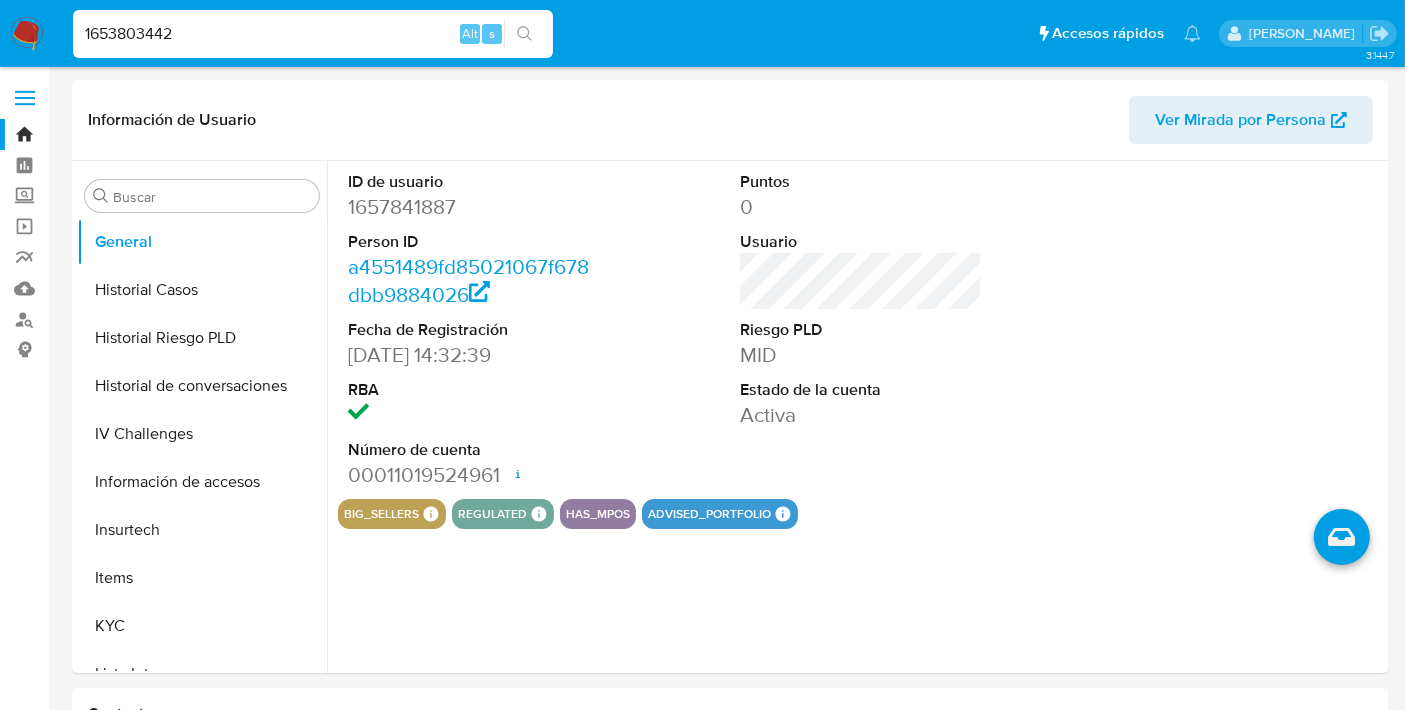 type on "1653803442" 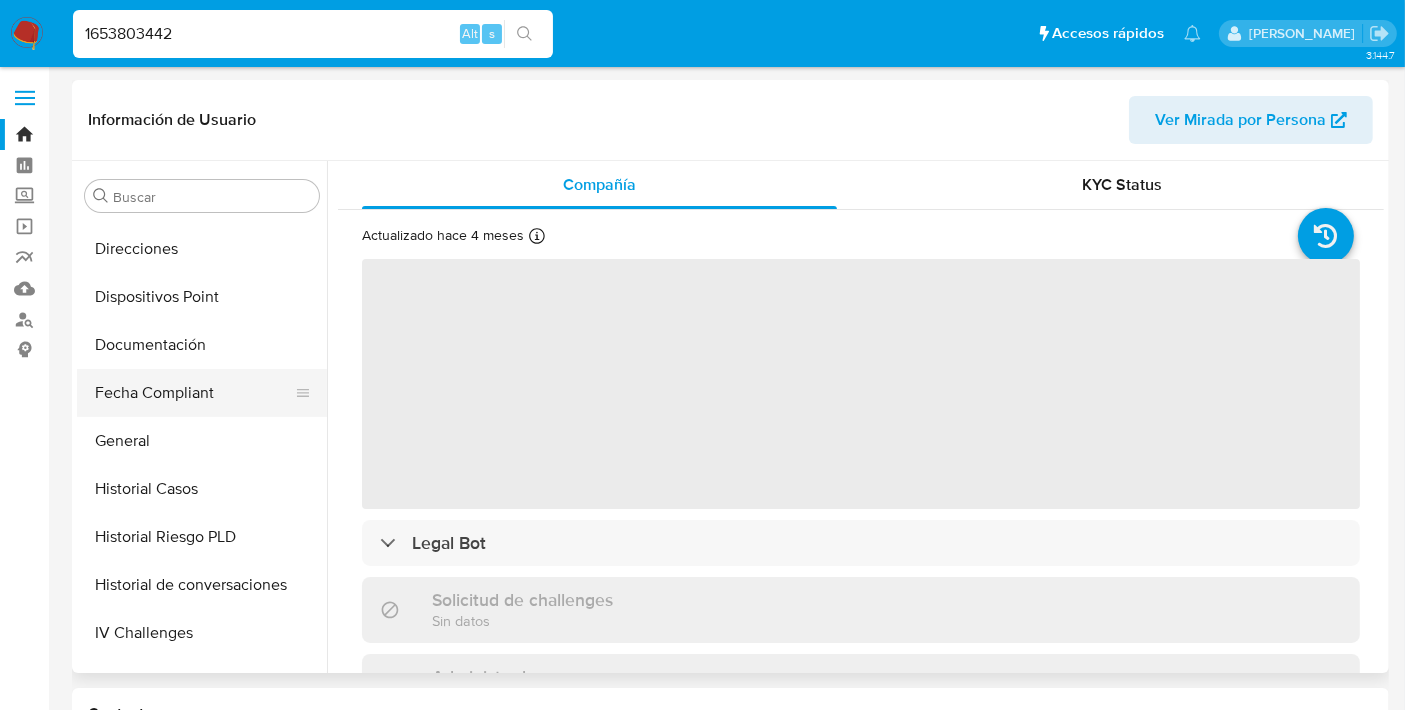 scroll, scrollTop: 330, scrollLeft: 0, axis: vertical 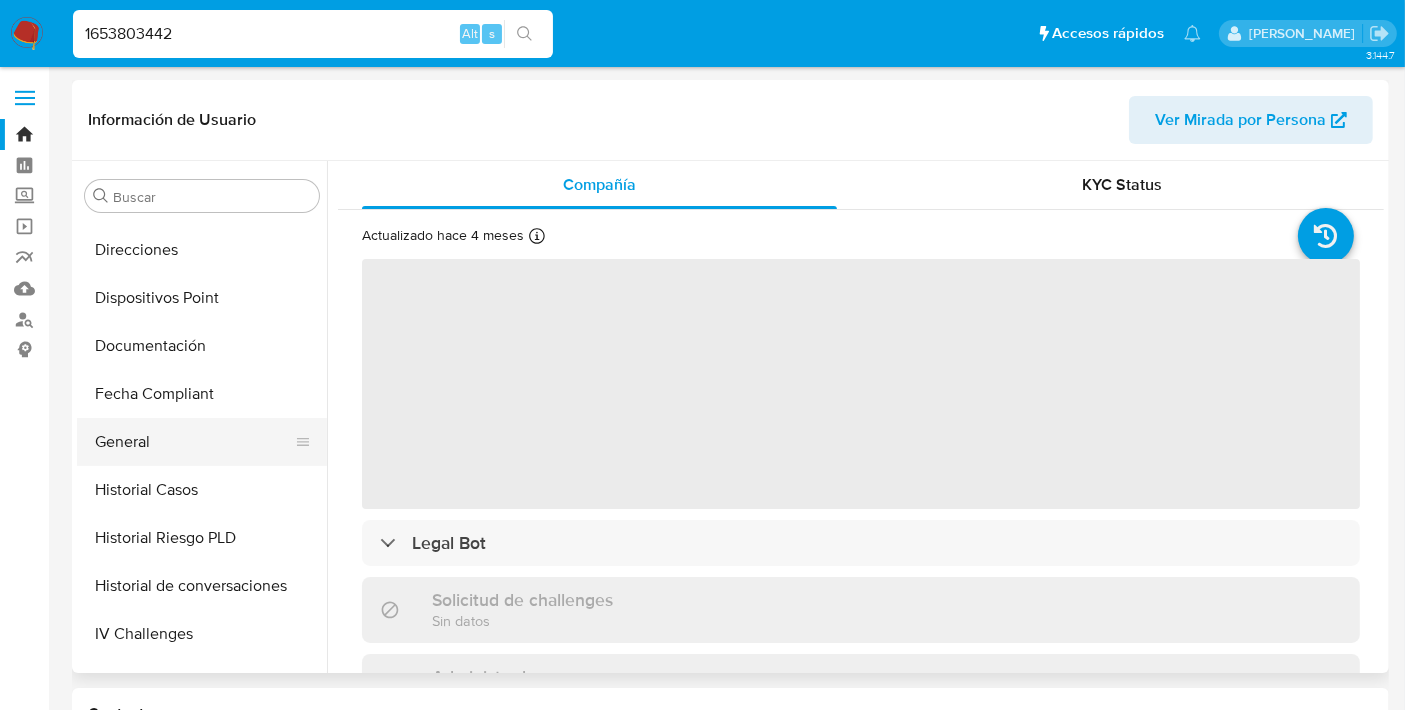 select on "10" 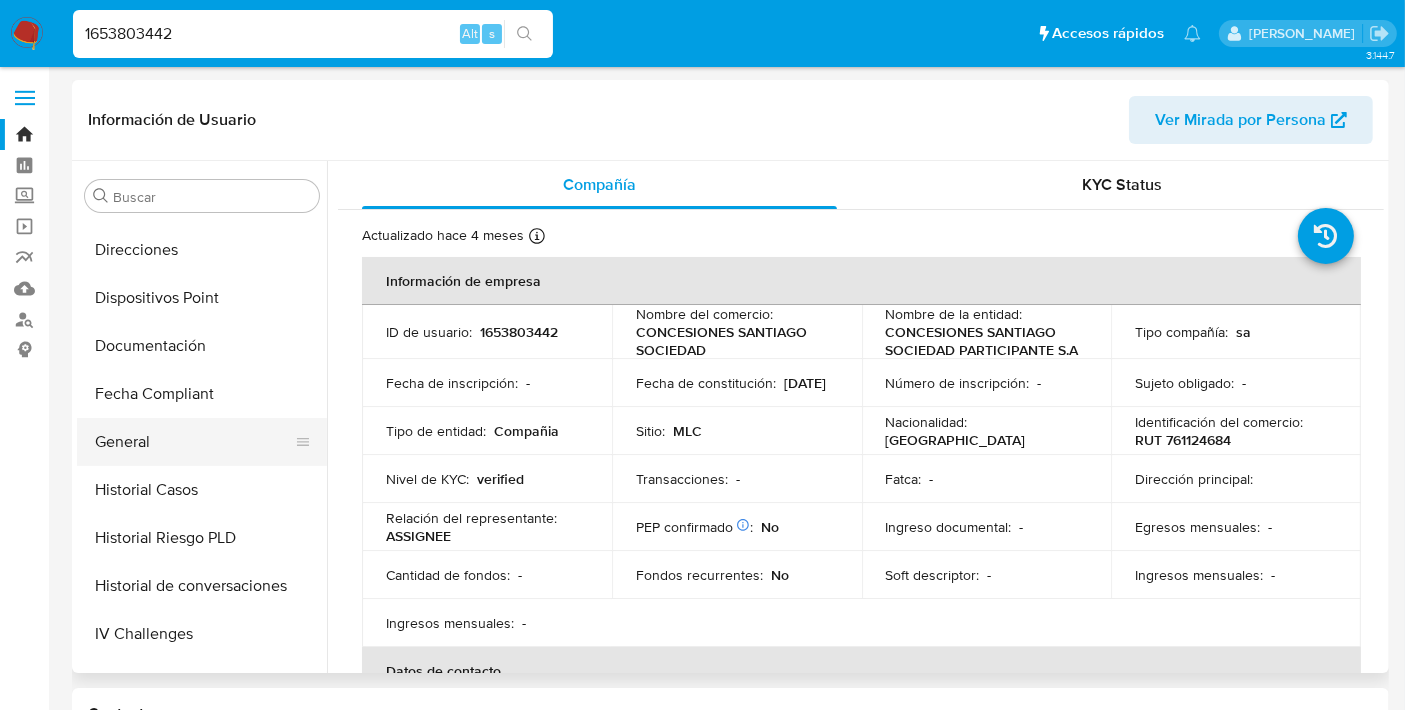 click on "General" at bounding box center [194, 442] 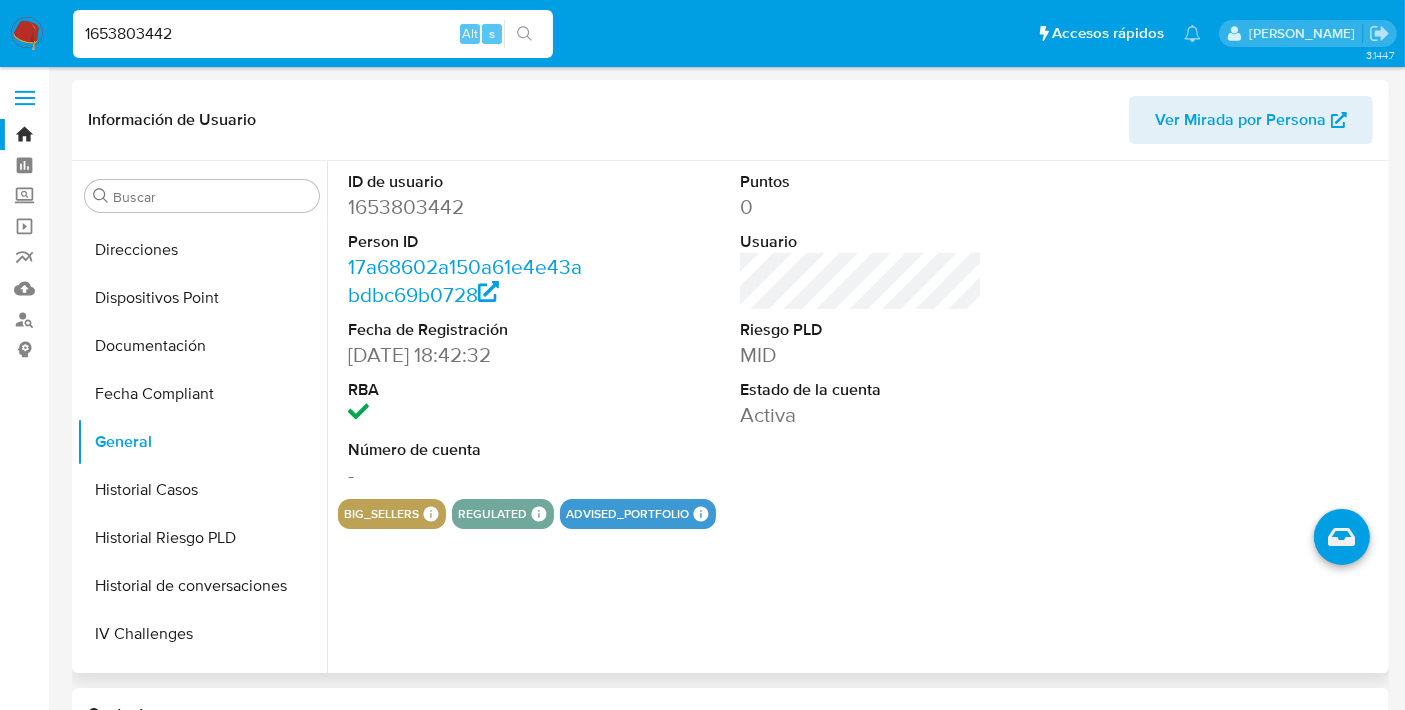 type 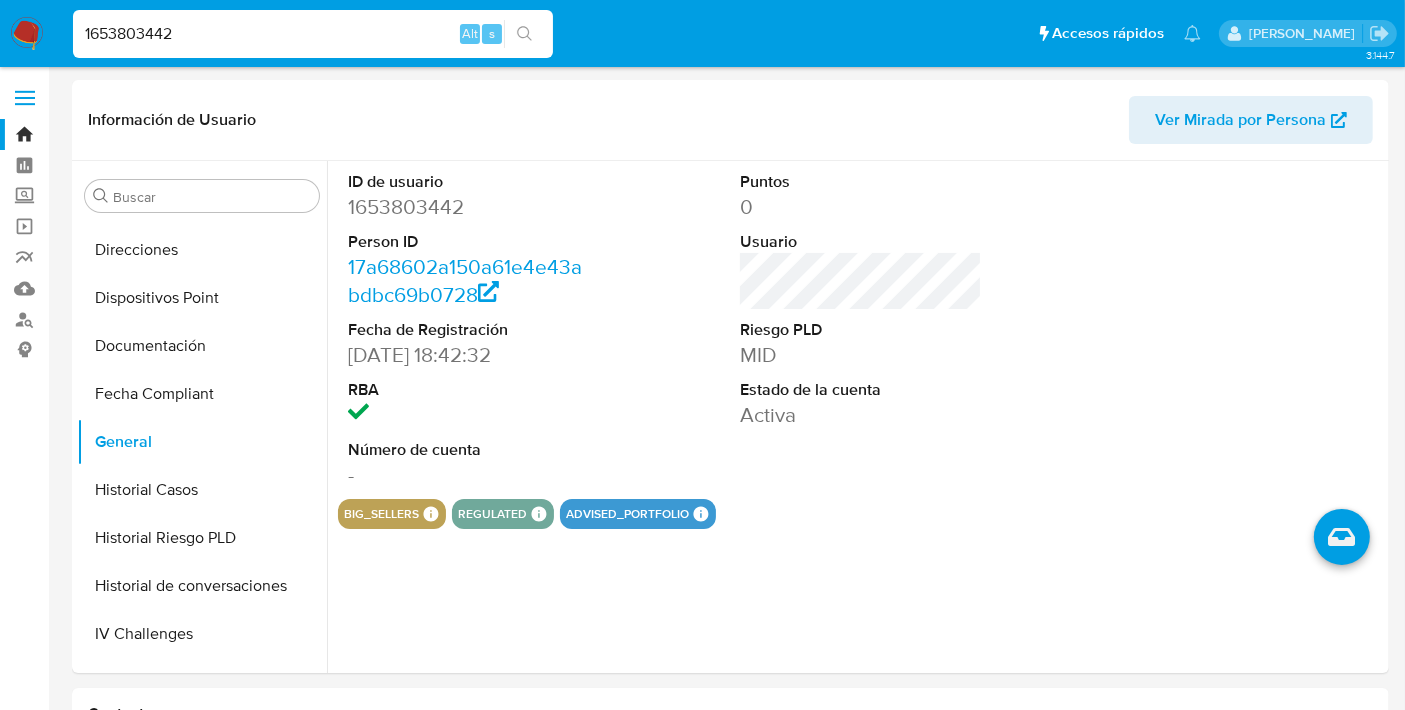 click on "1653803442" at bounding box center (313, 34) 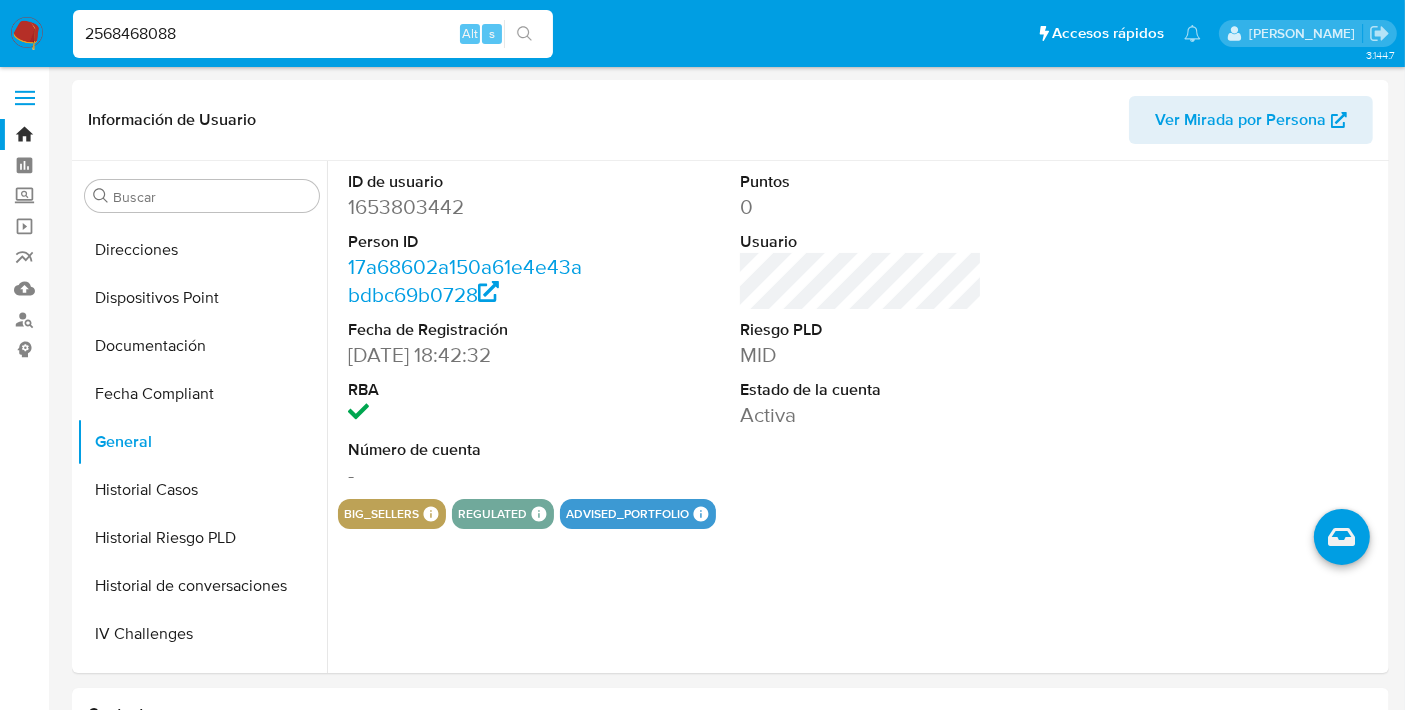type on "2568468088" 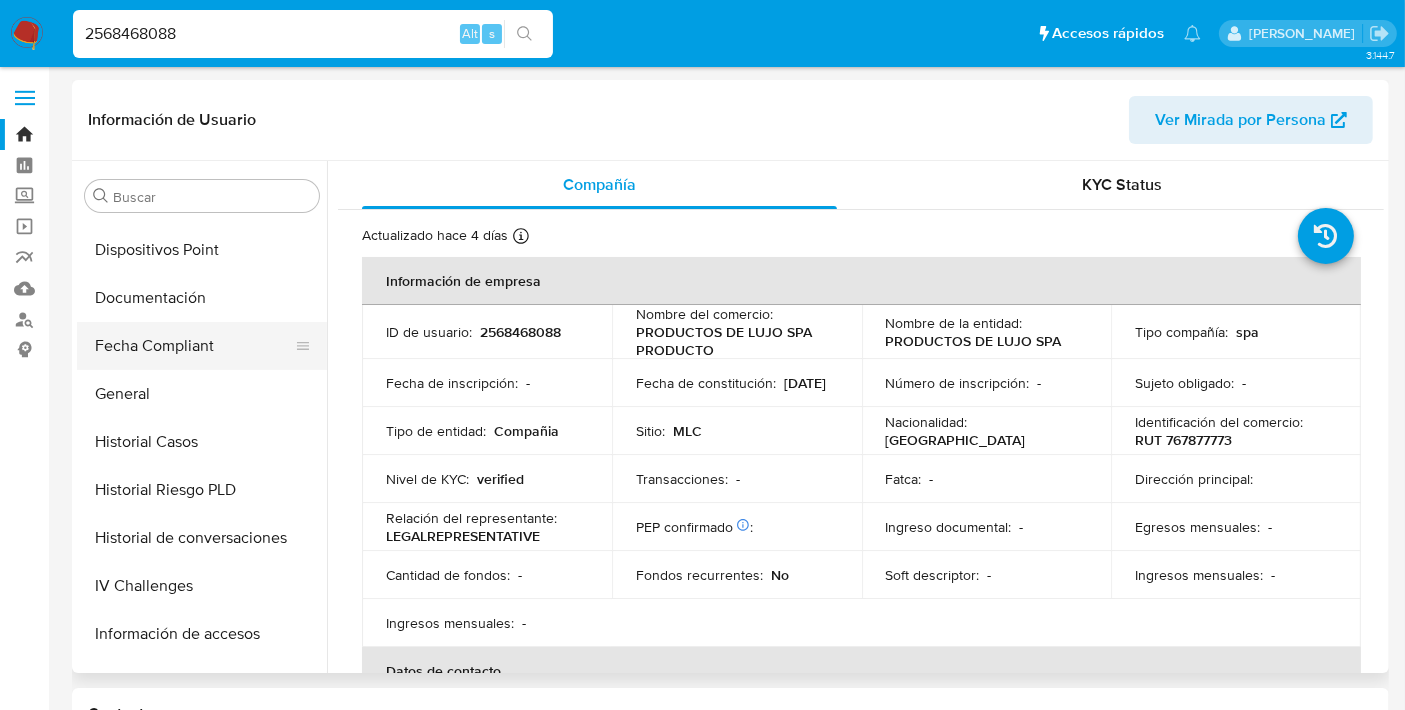 scroll, scrollTop: 376, scrollLeft: 0, axis: vertical 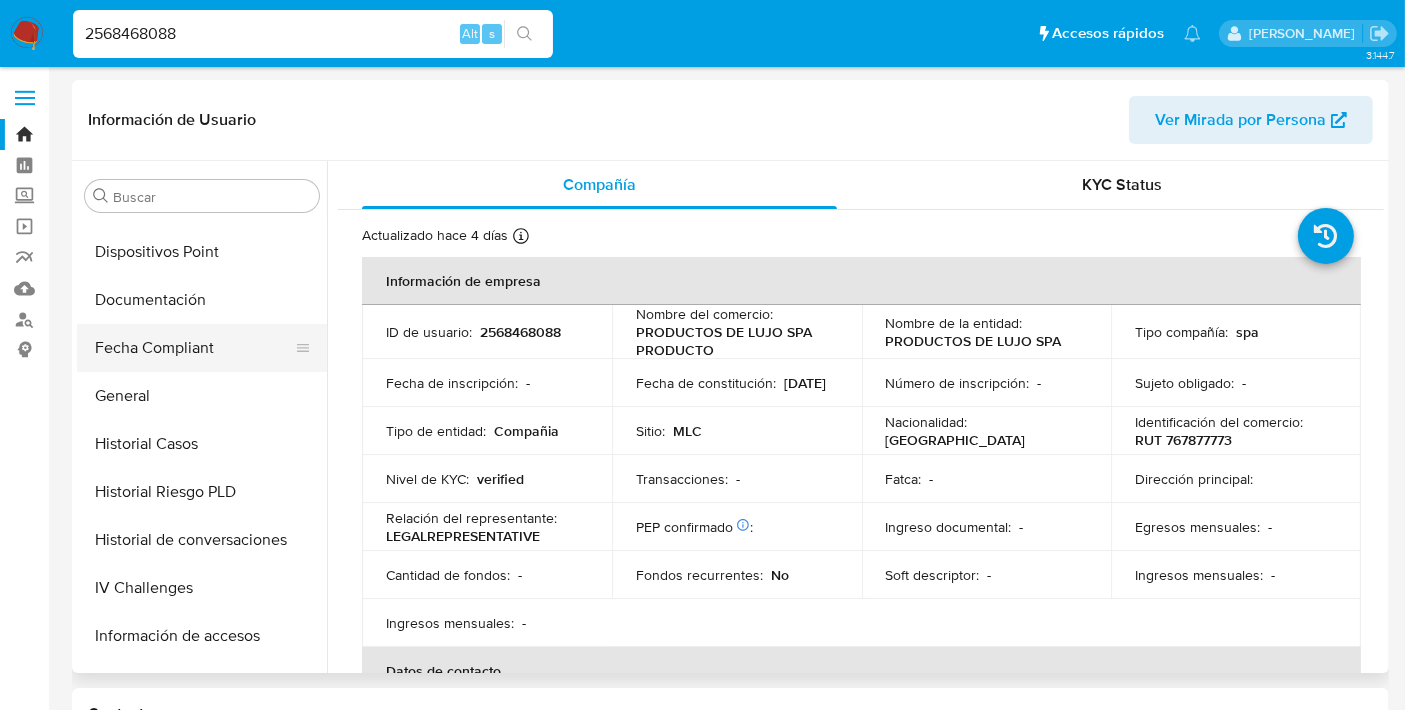 select on "10" 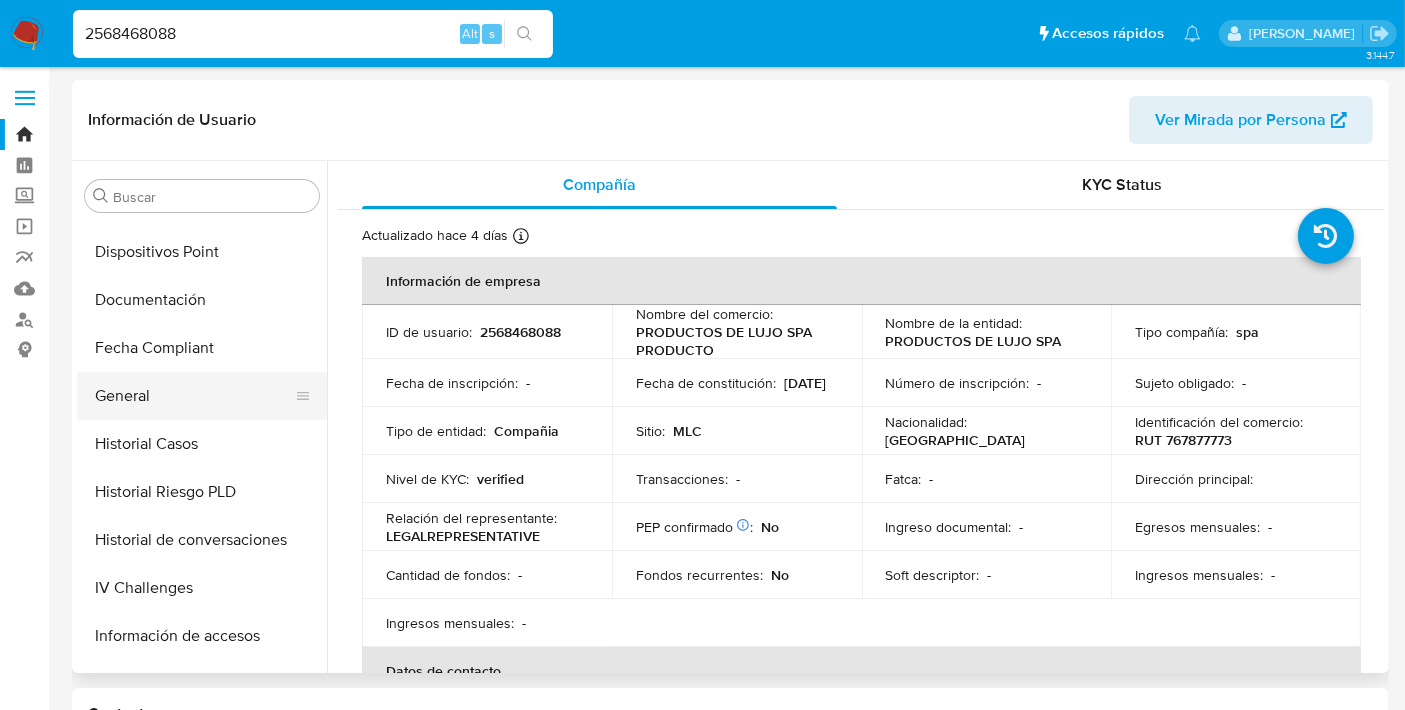 click on "General" at bounding box center [194, 396] 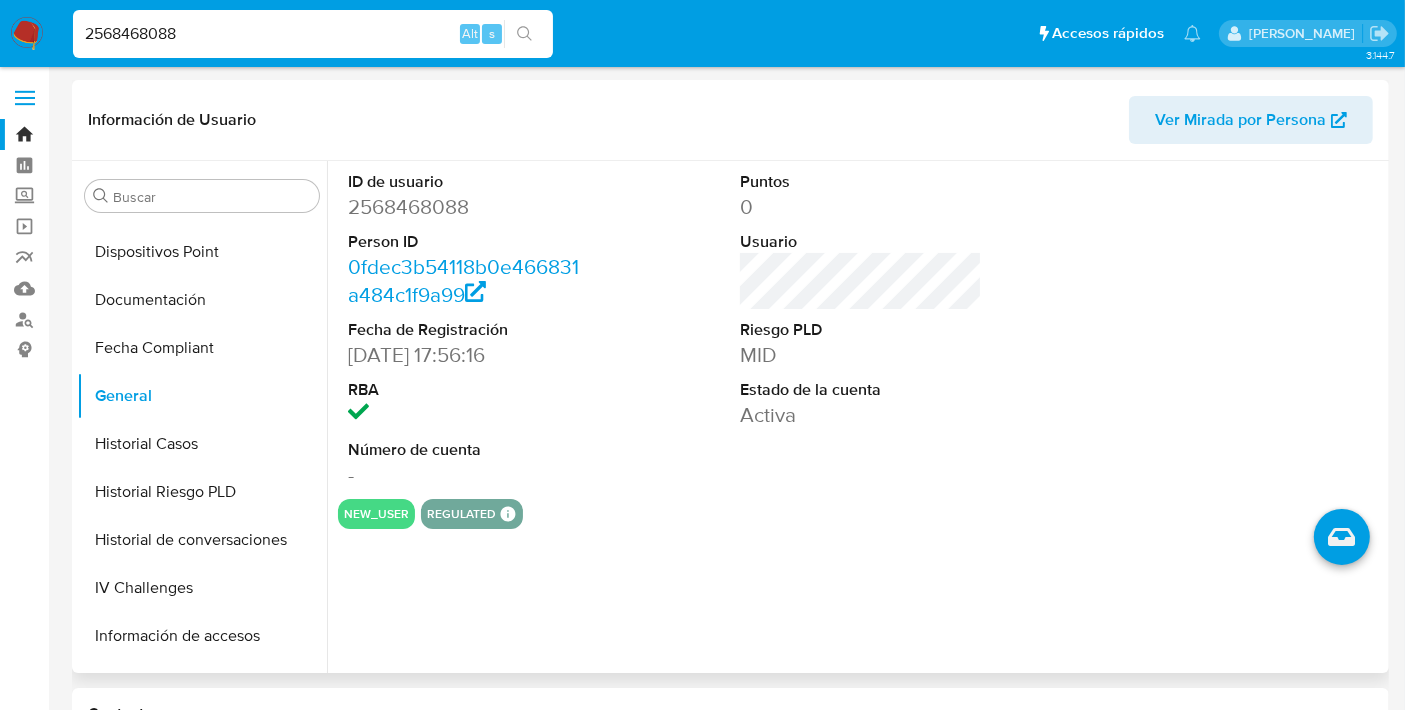 scroll, scrollTop: 184, scrollLeft: 0, axis: vertical 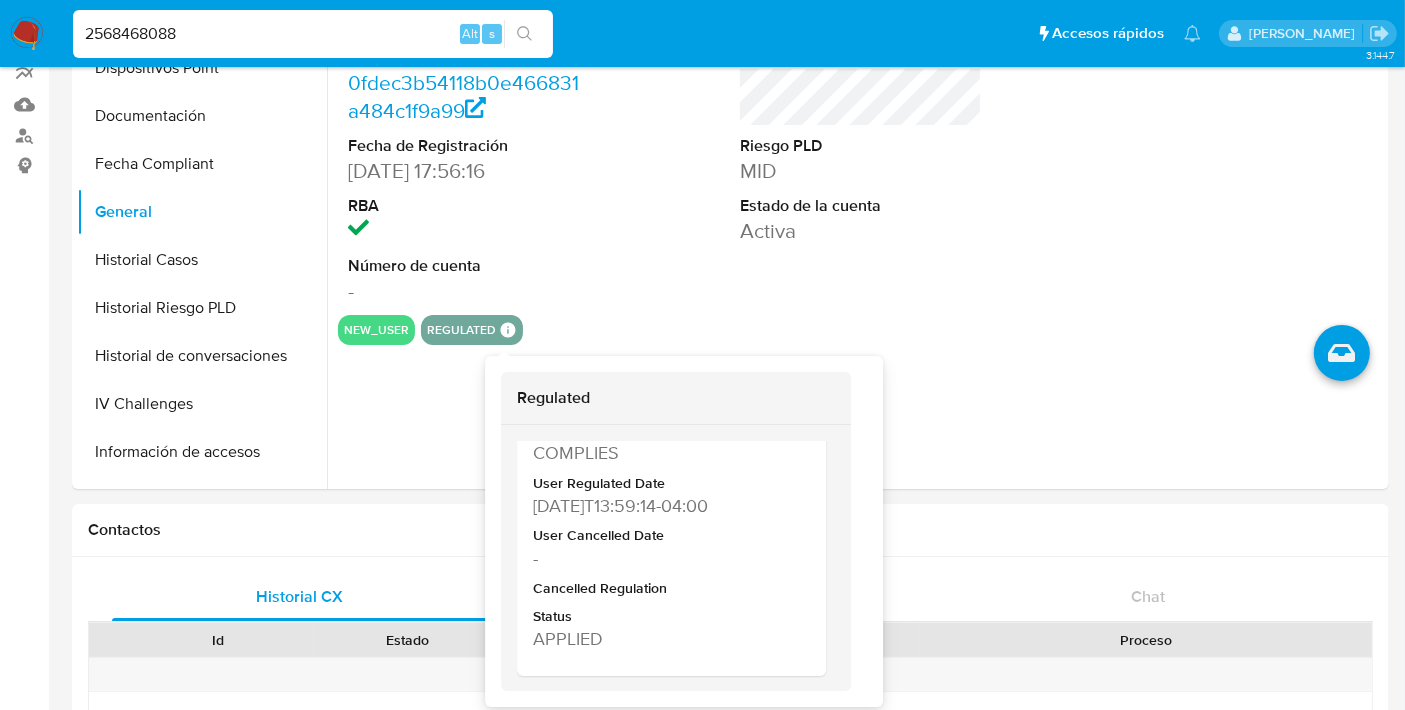 type 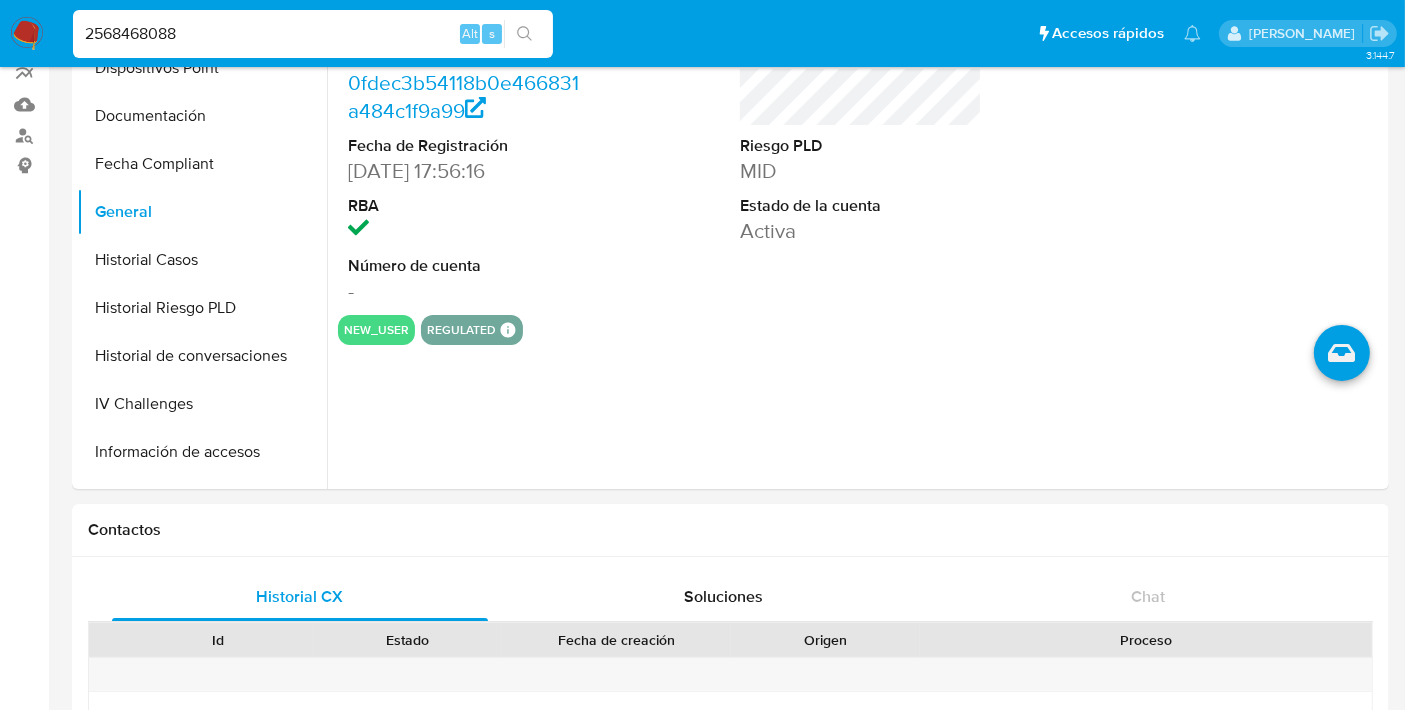click on "2568468088" at bounding box center (313, 34) 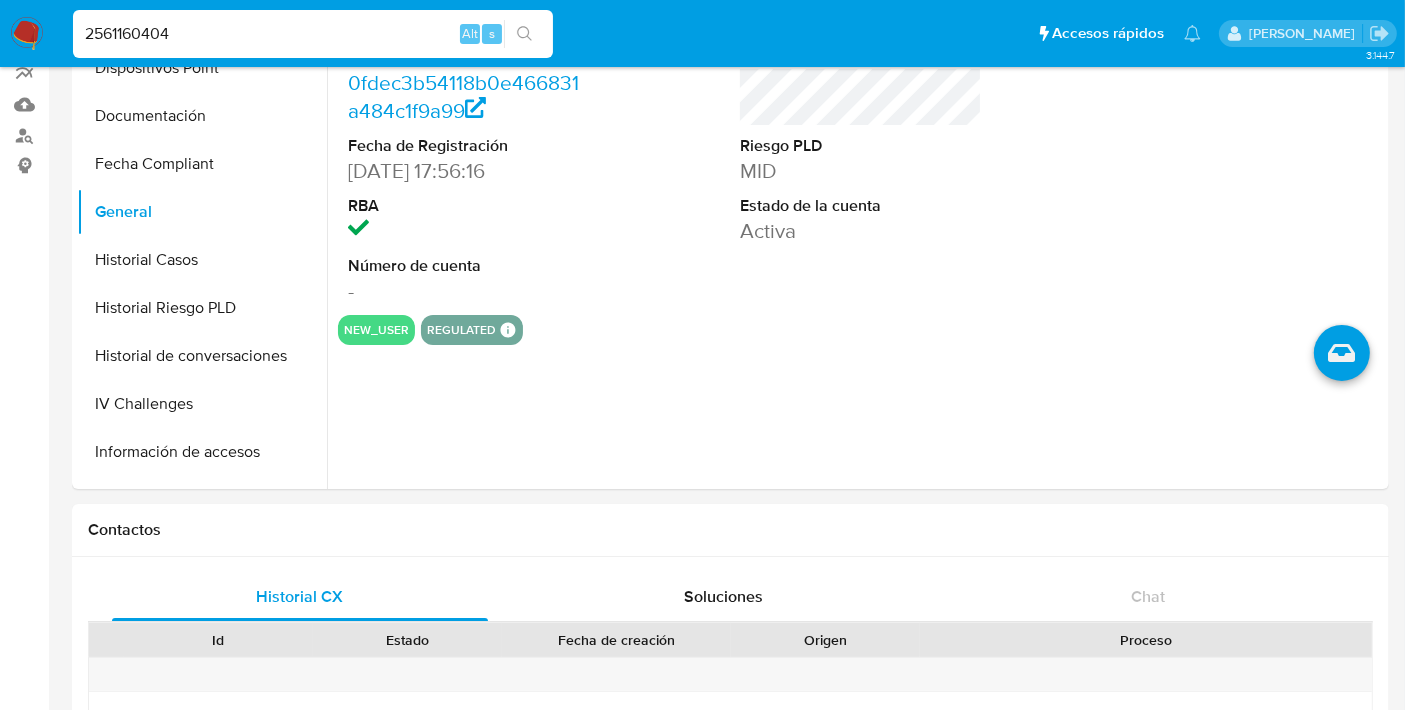 type on "2561160404" 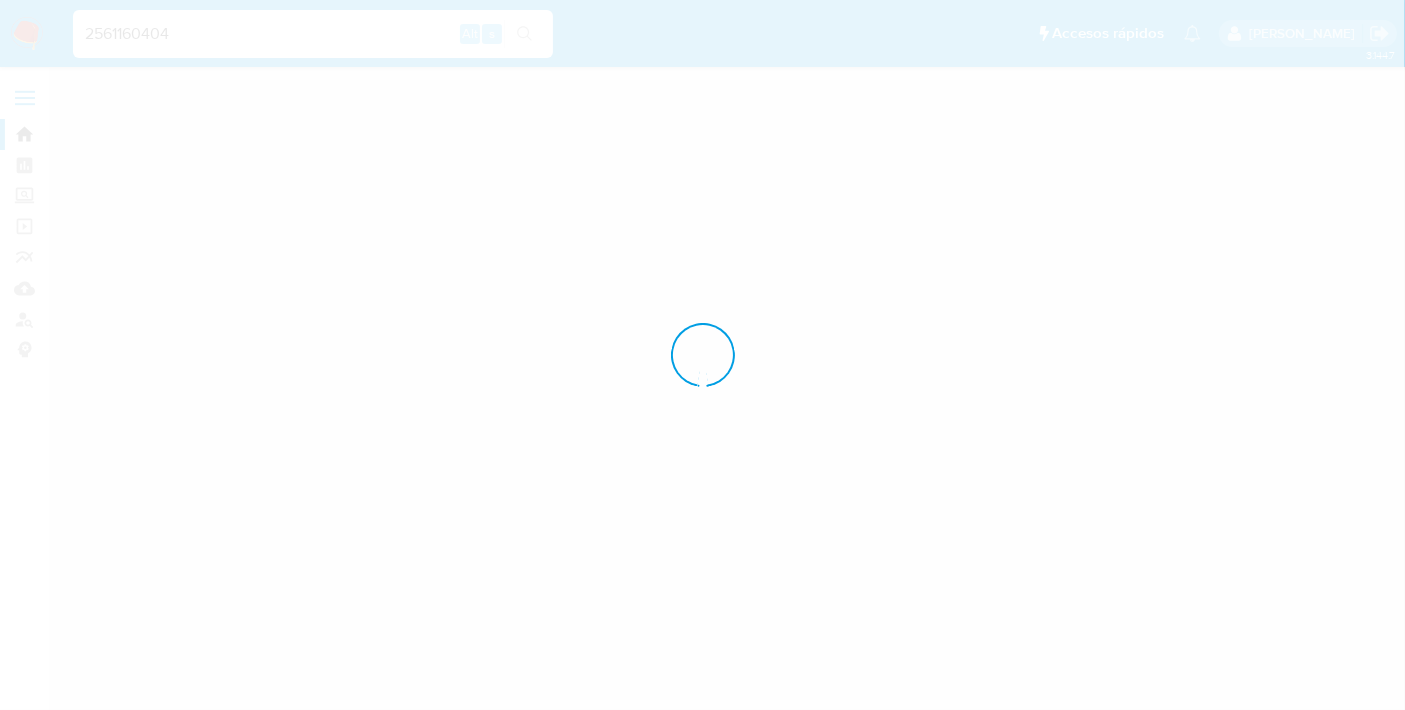 scroll, scrollTop: 0, scrollLeft: 0, axis: both 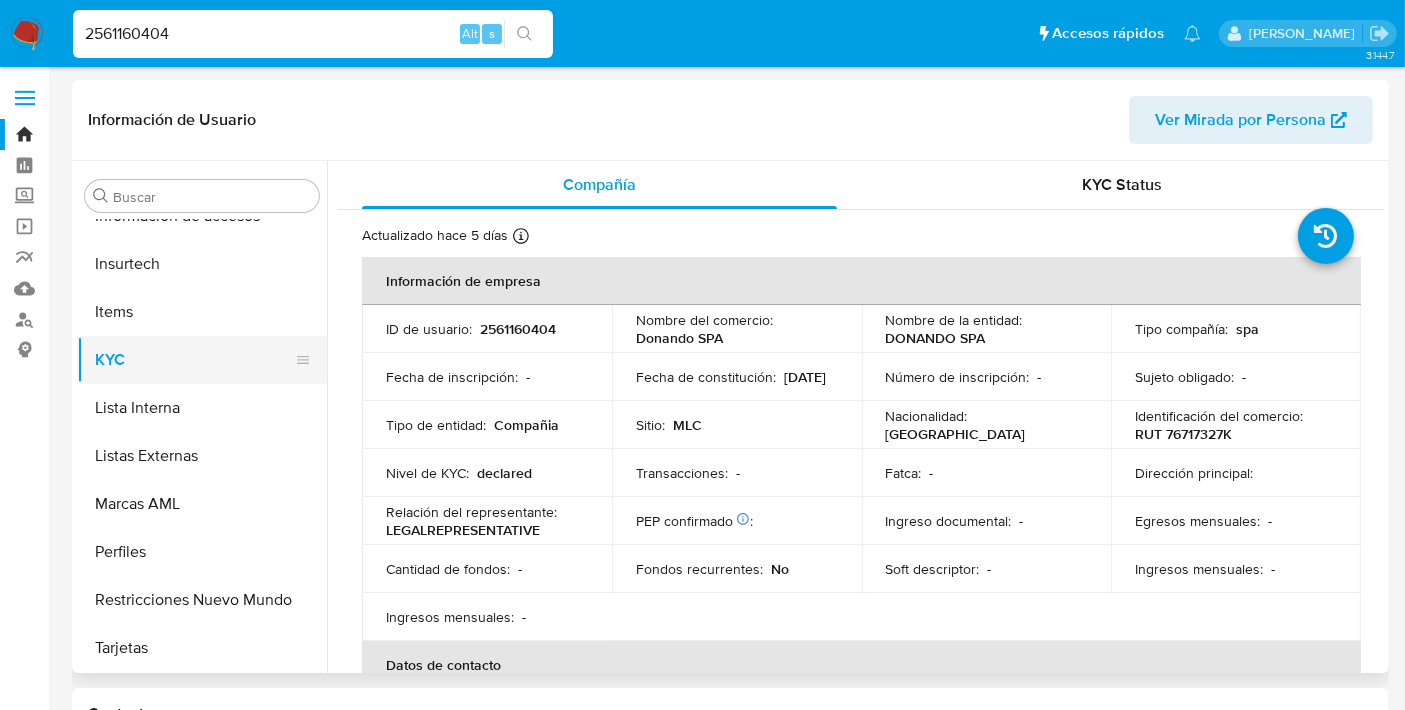 select on "10" 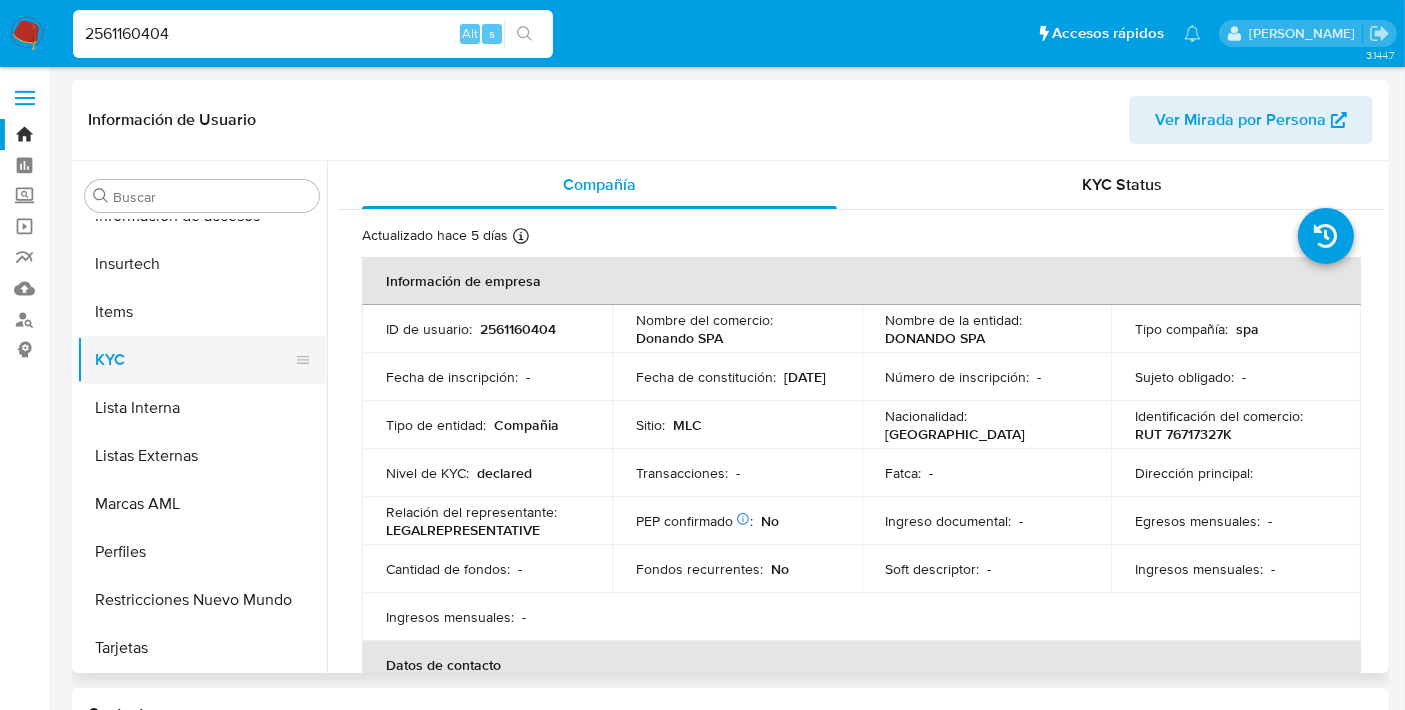 scroll, scrollTop: 476, scrollLeft: 0, axis: vertical 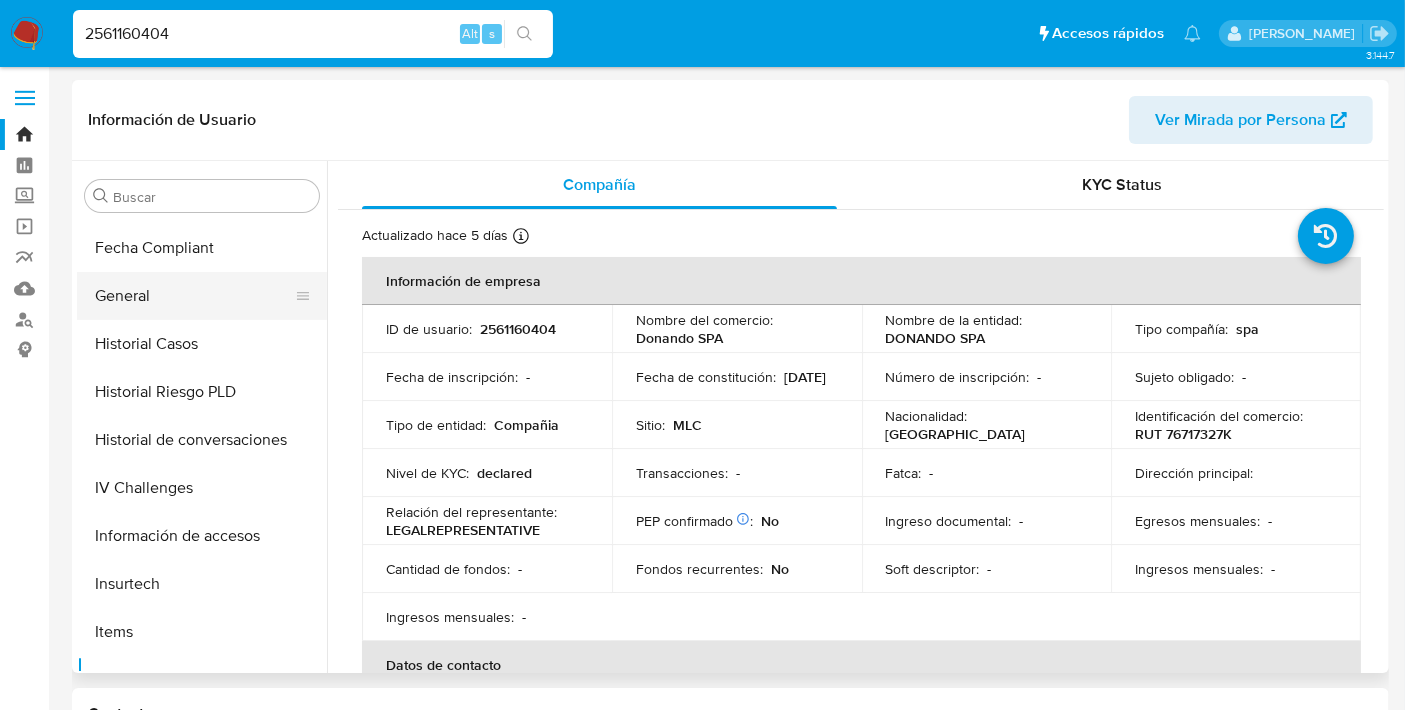 click on "General" at bounding box center (194, 296) 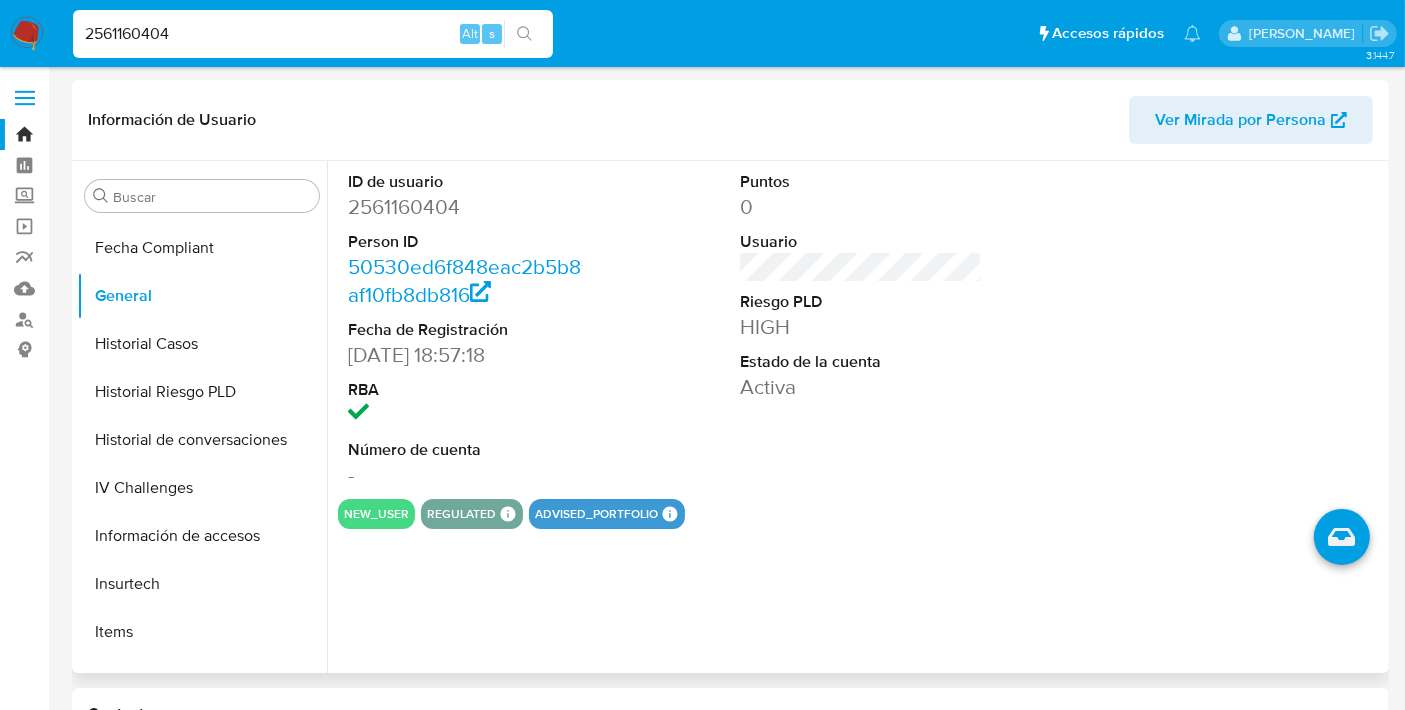 scroll, scrollTop: 94, scrollLeft: 0, axis: vertical 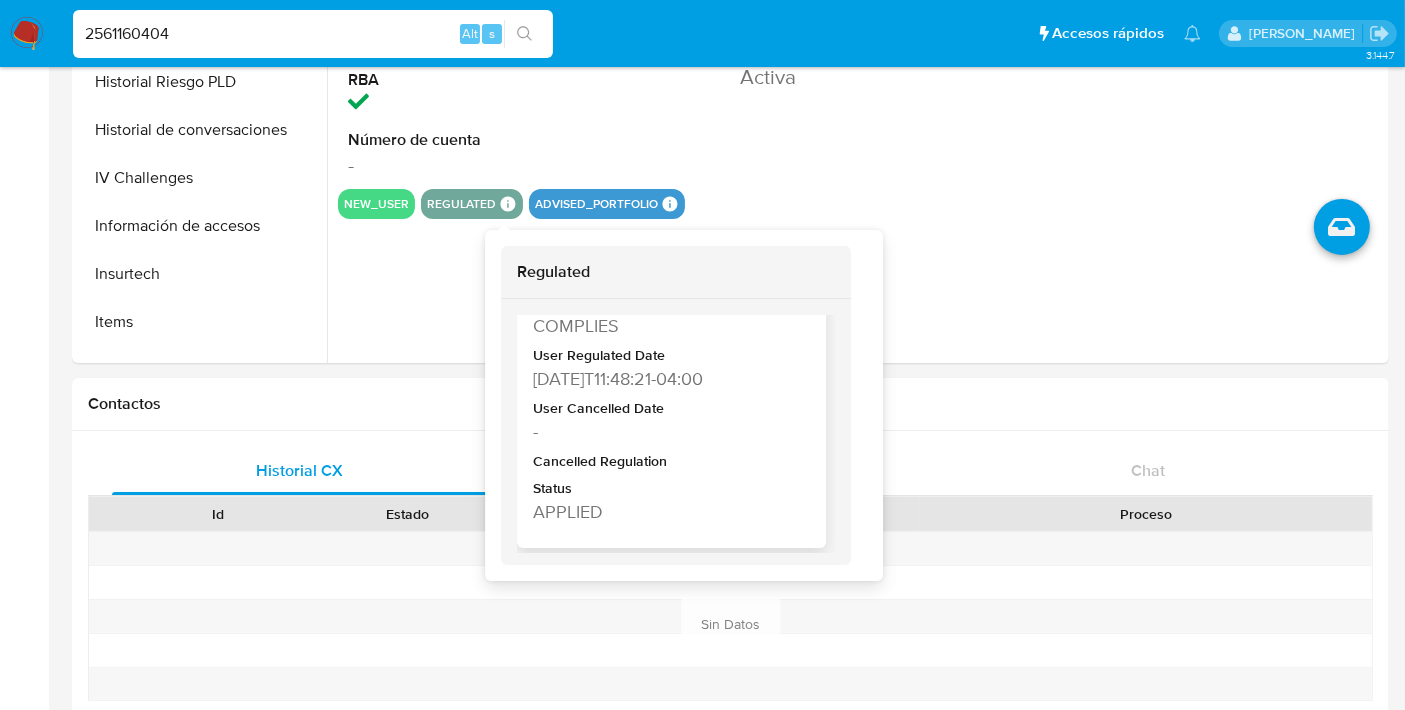 type 